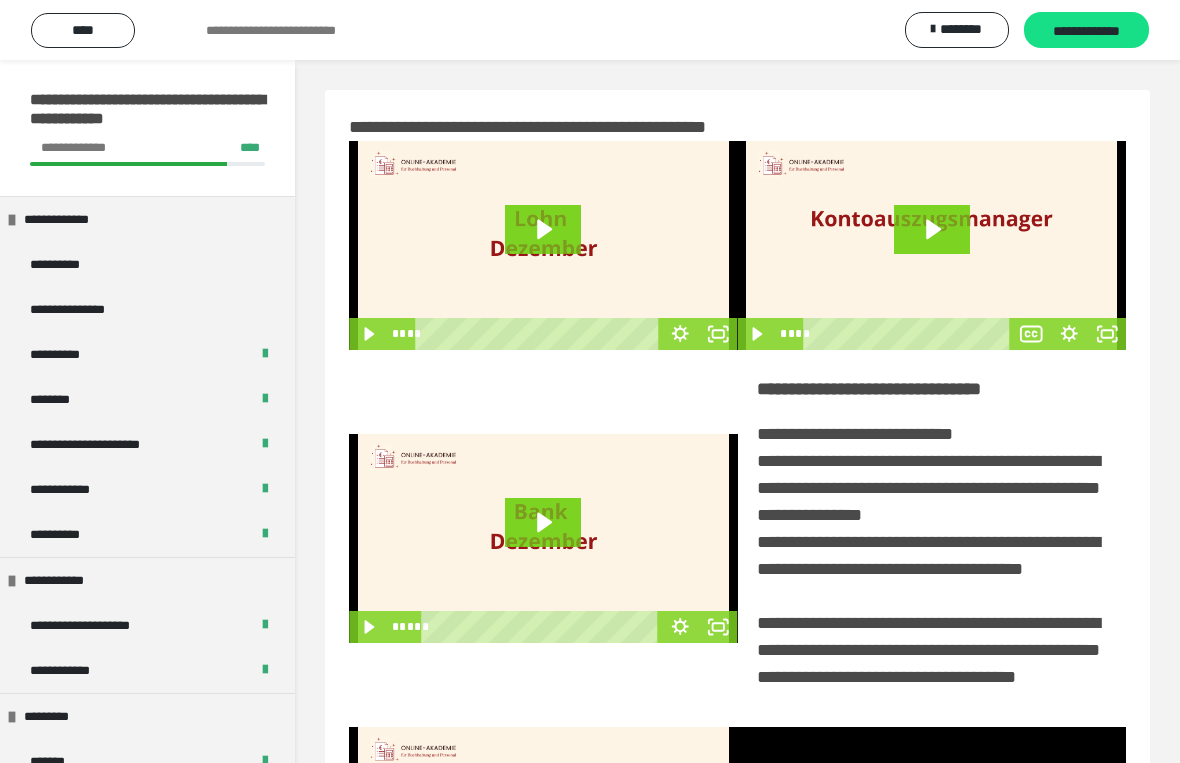 scroll, scrollTop: 24, scrollLeft: 0, axis: vertical 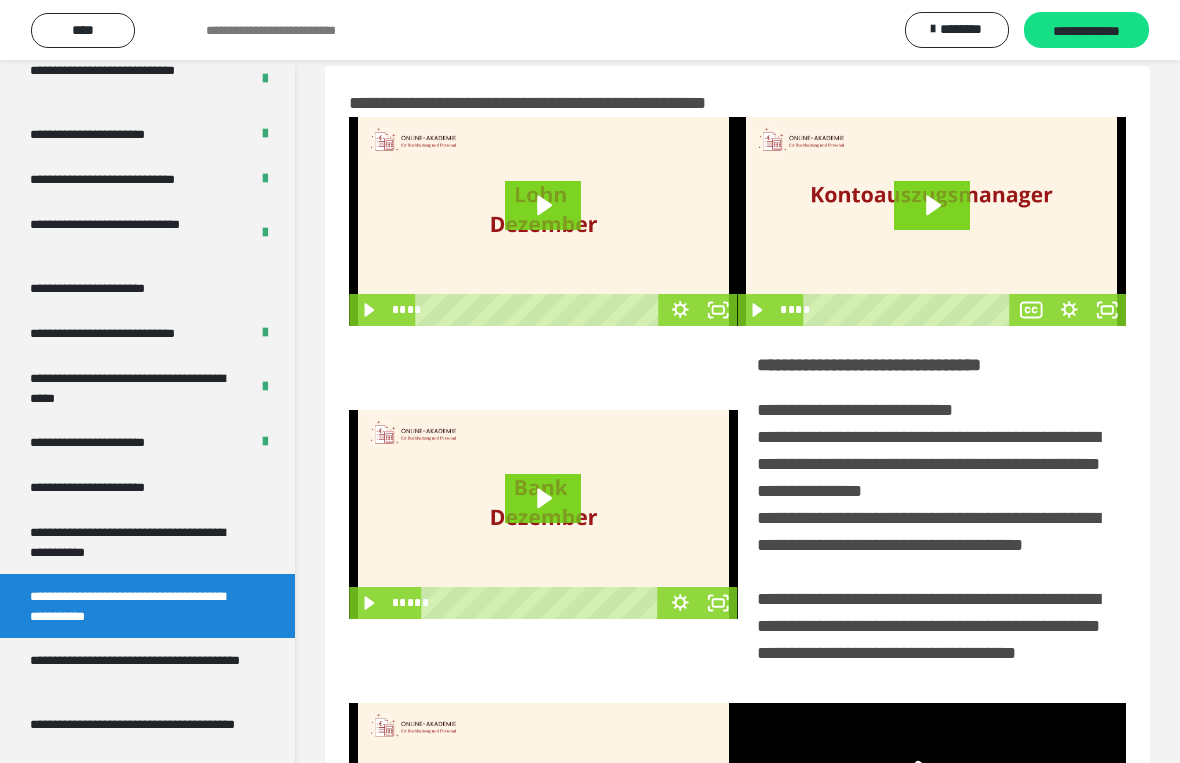 click on "**" 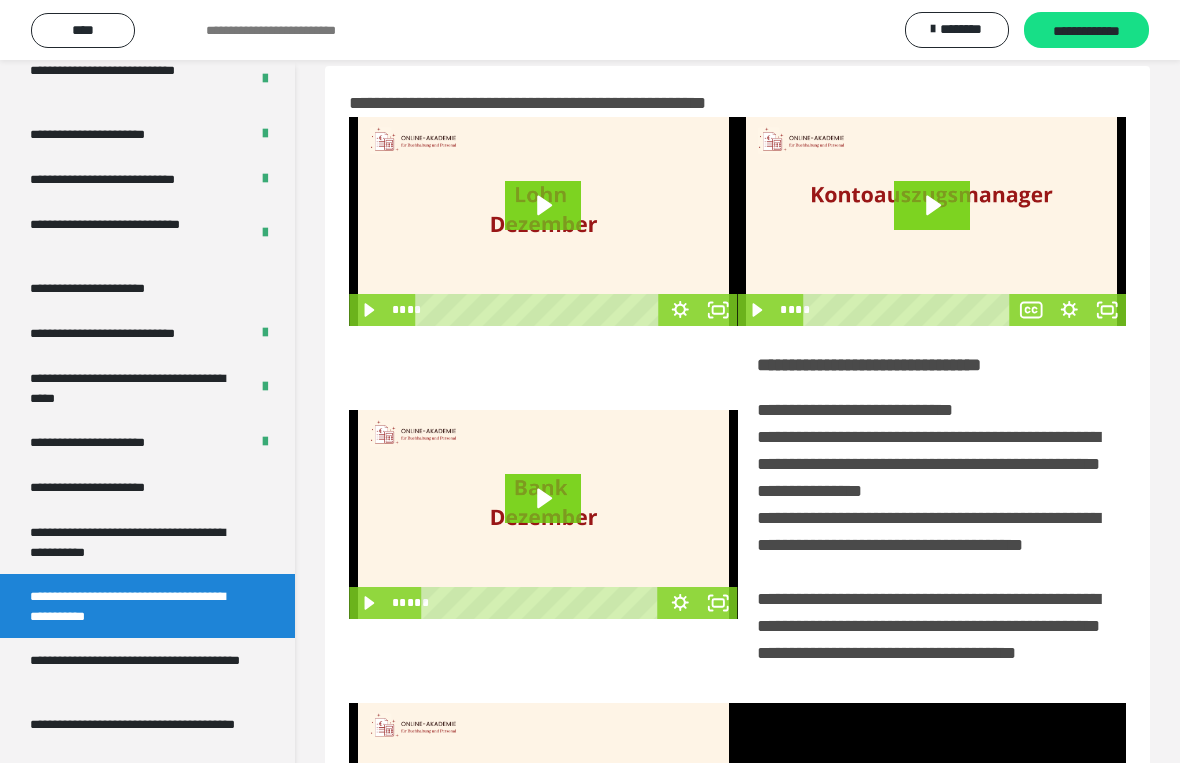 click at bounding box center (932, 807) 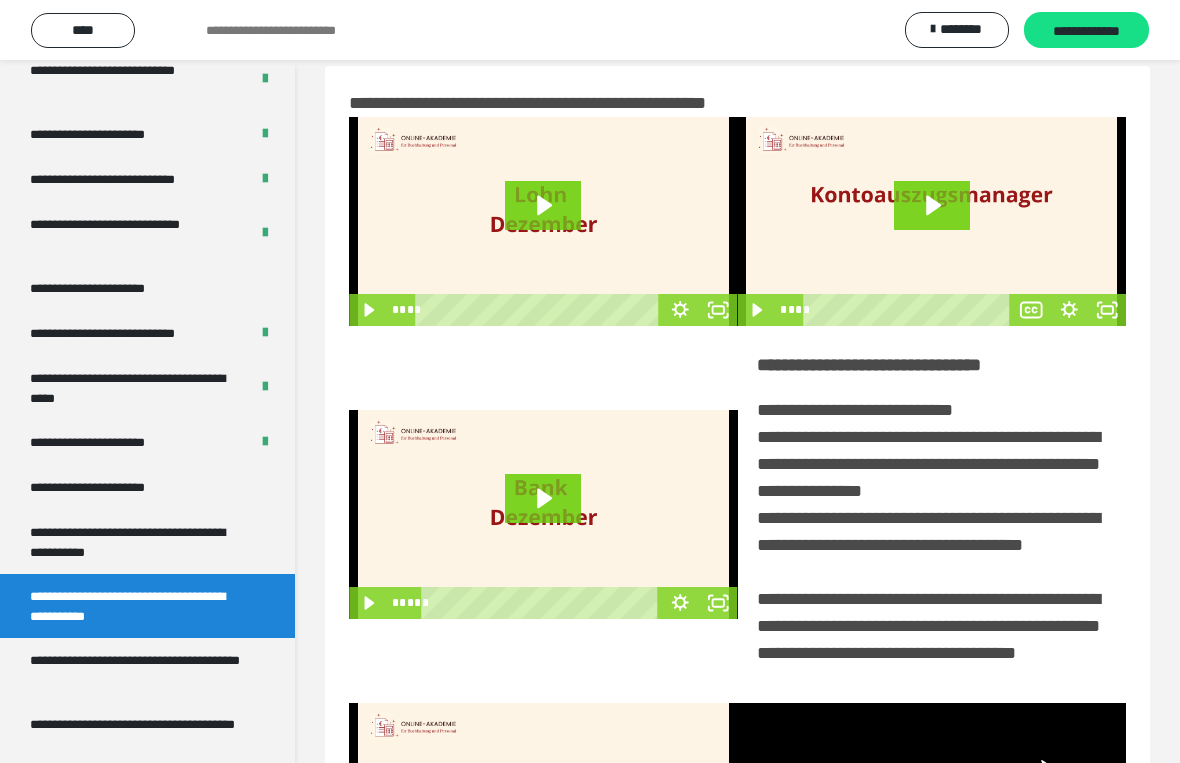 click on "**" 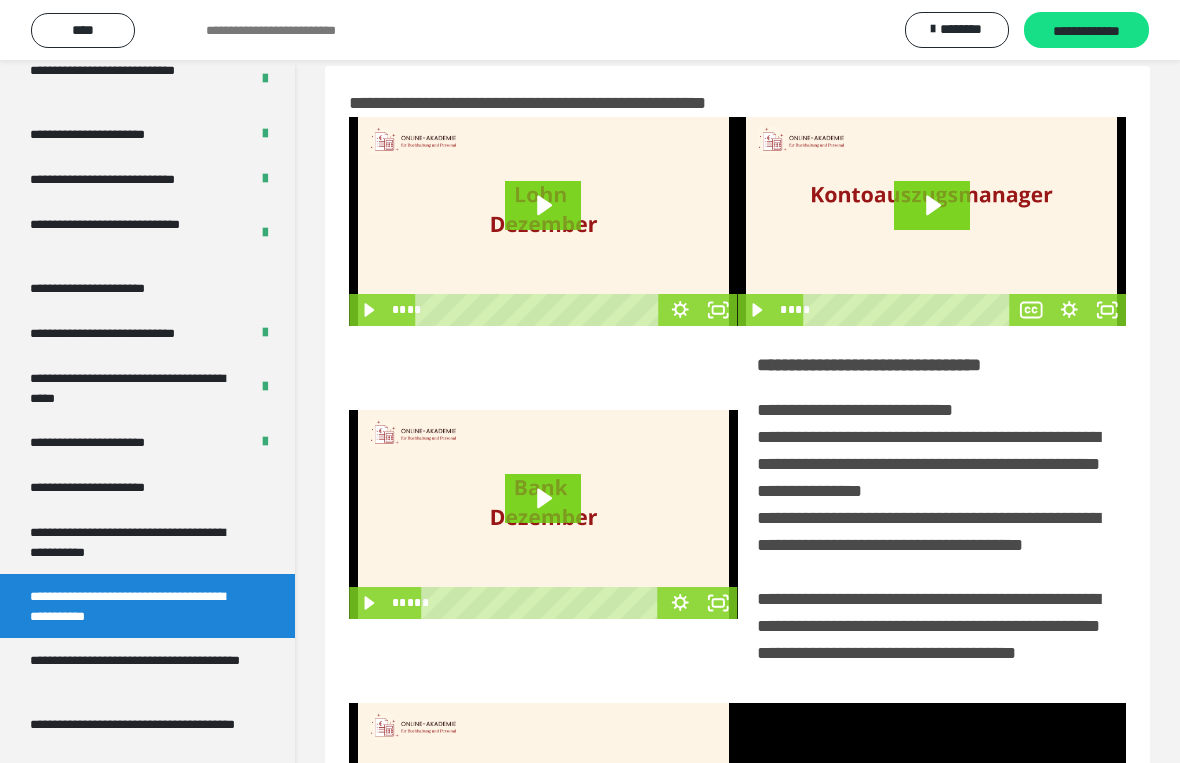 click at bounding box center [932, 807] 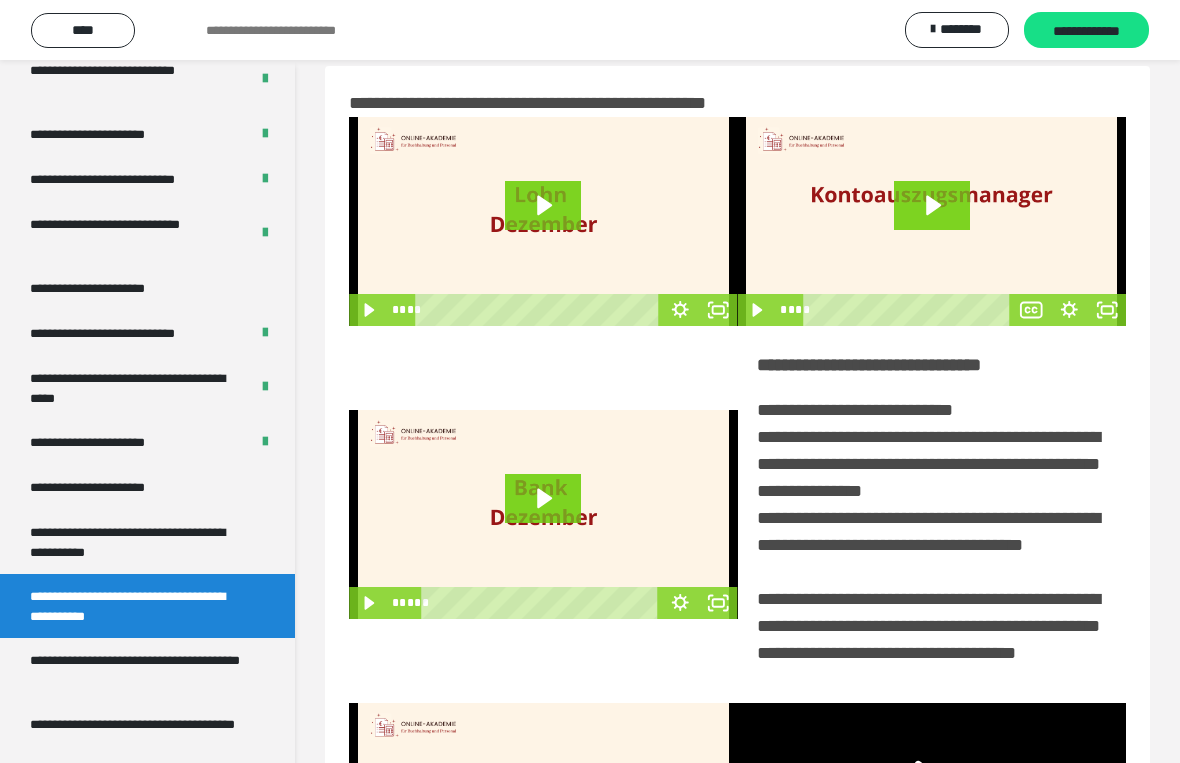 click 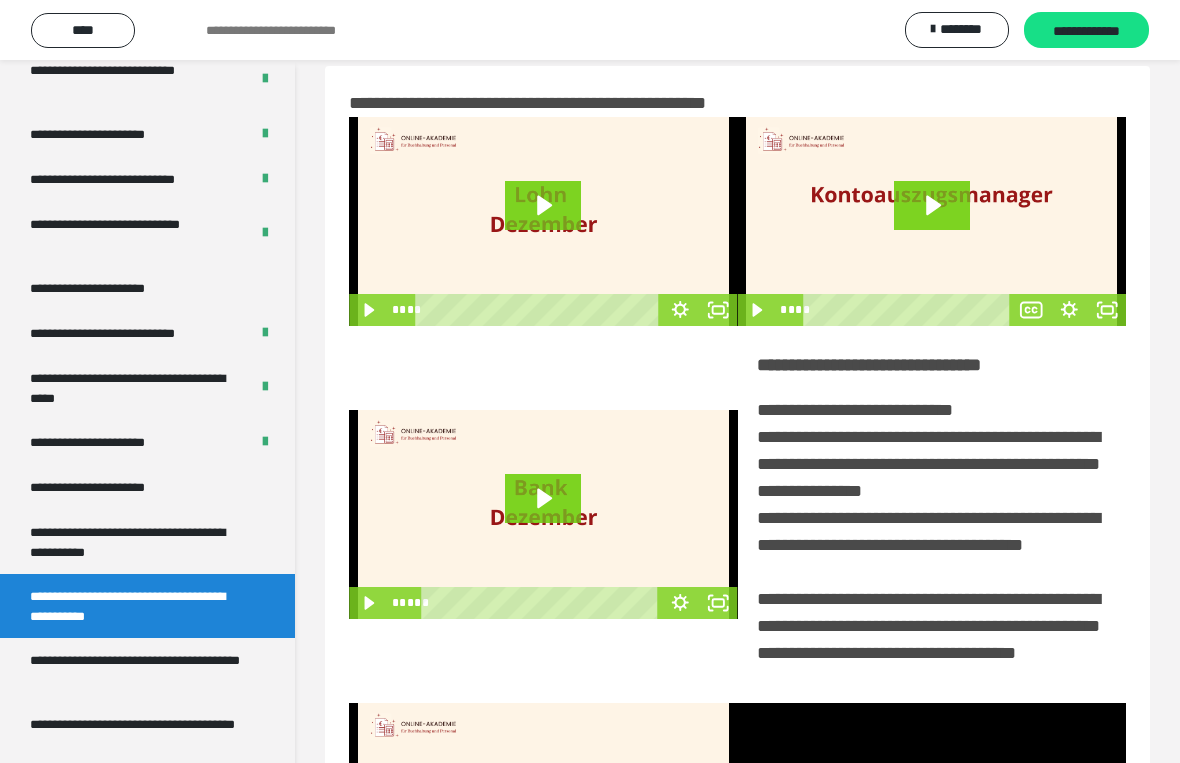 click at bounding box center [932, 807] 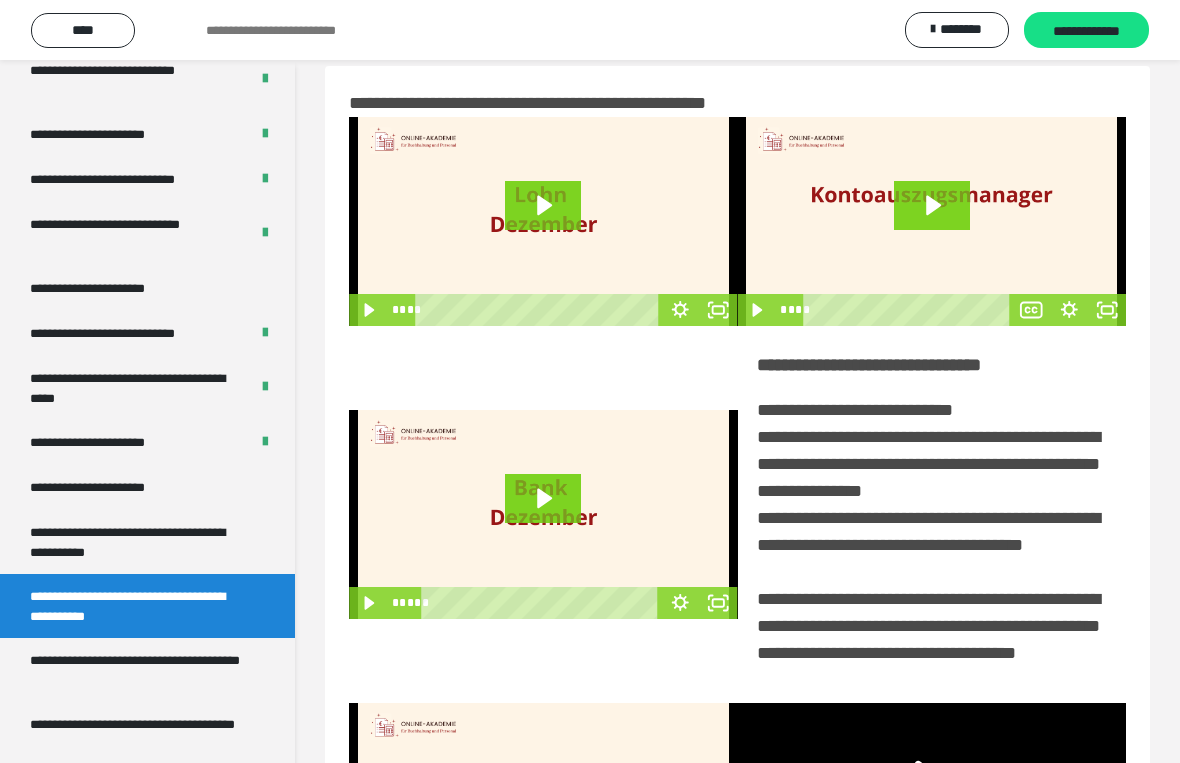 click at bounding box center [932, 807] 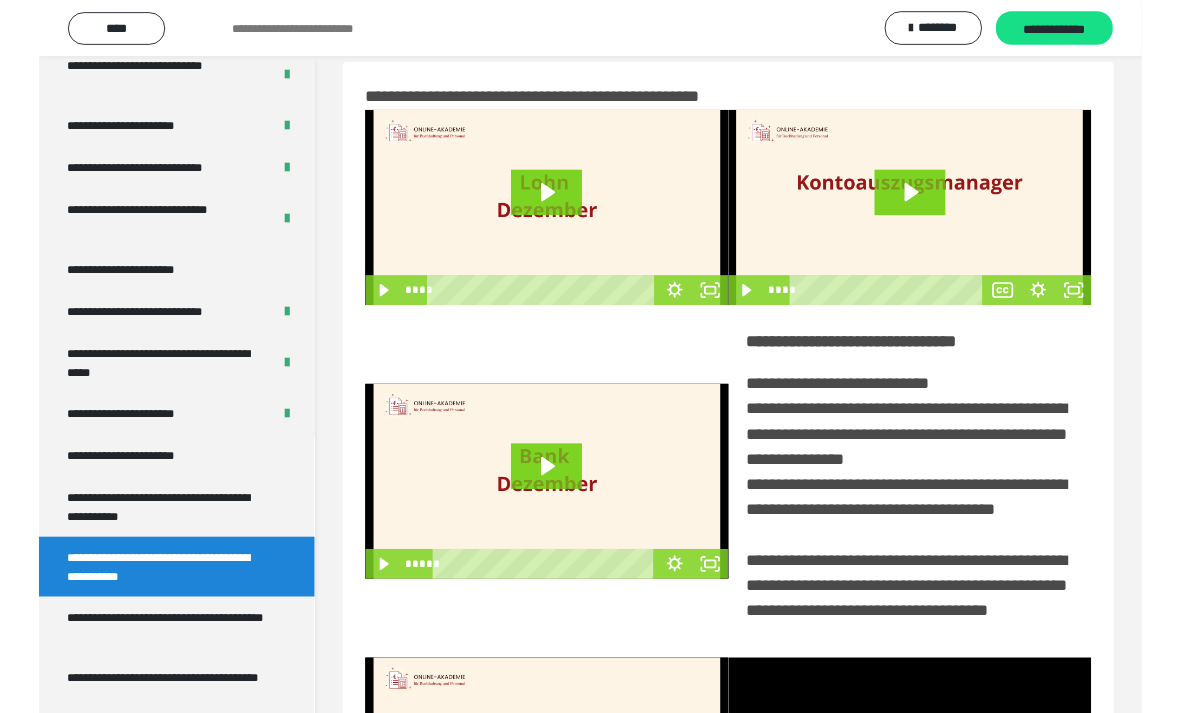 scroll, scrollTop: 334, scrollLeft: 0, axis: vertical 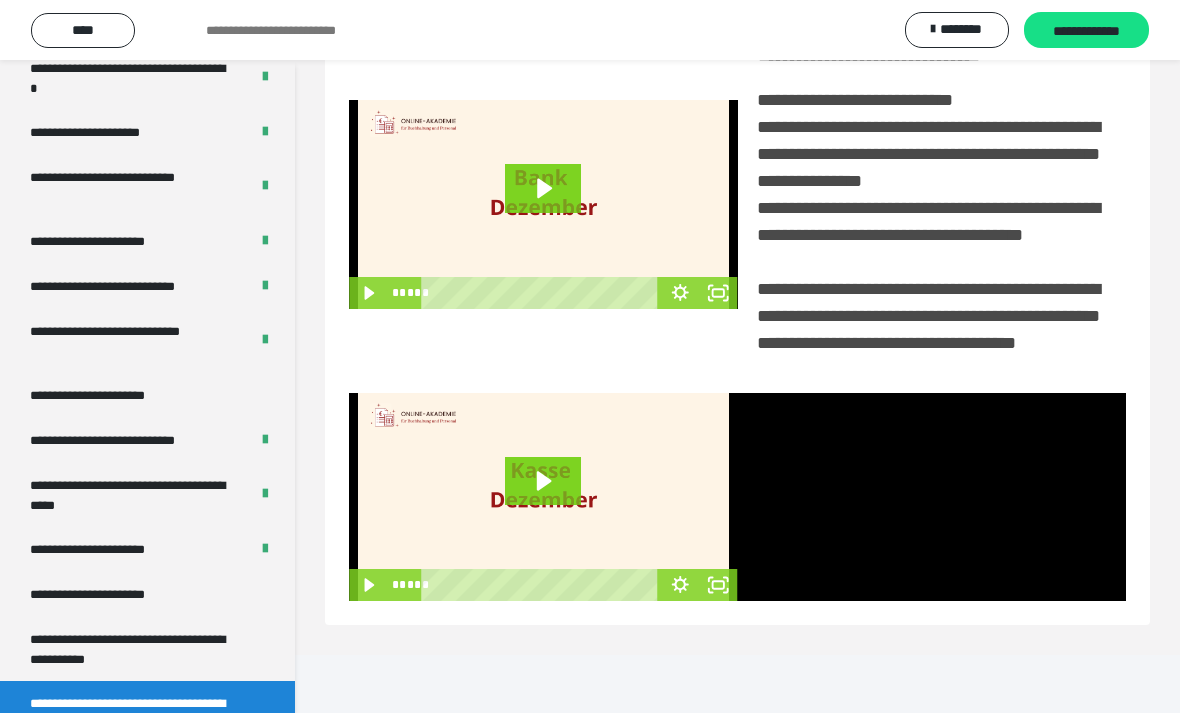 click on "**********" at bounding box center [109, 395] 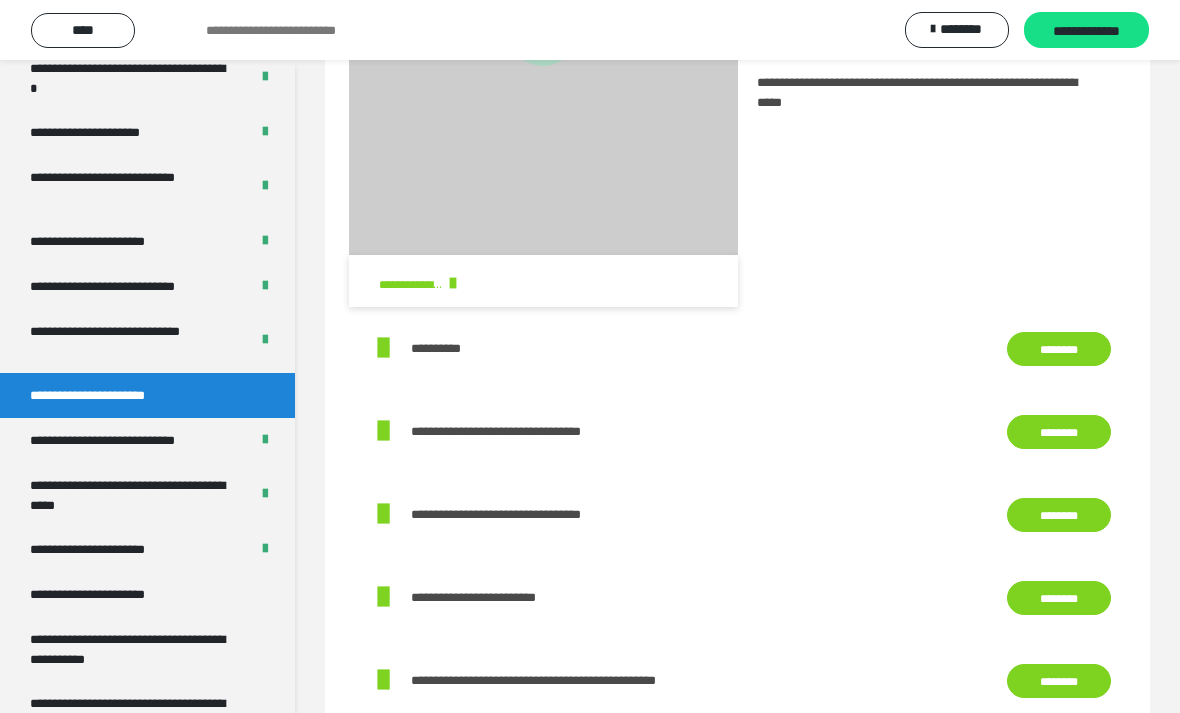 click on "**********" at bounding box center [129, 440] 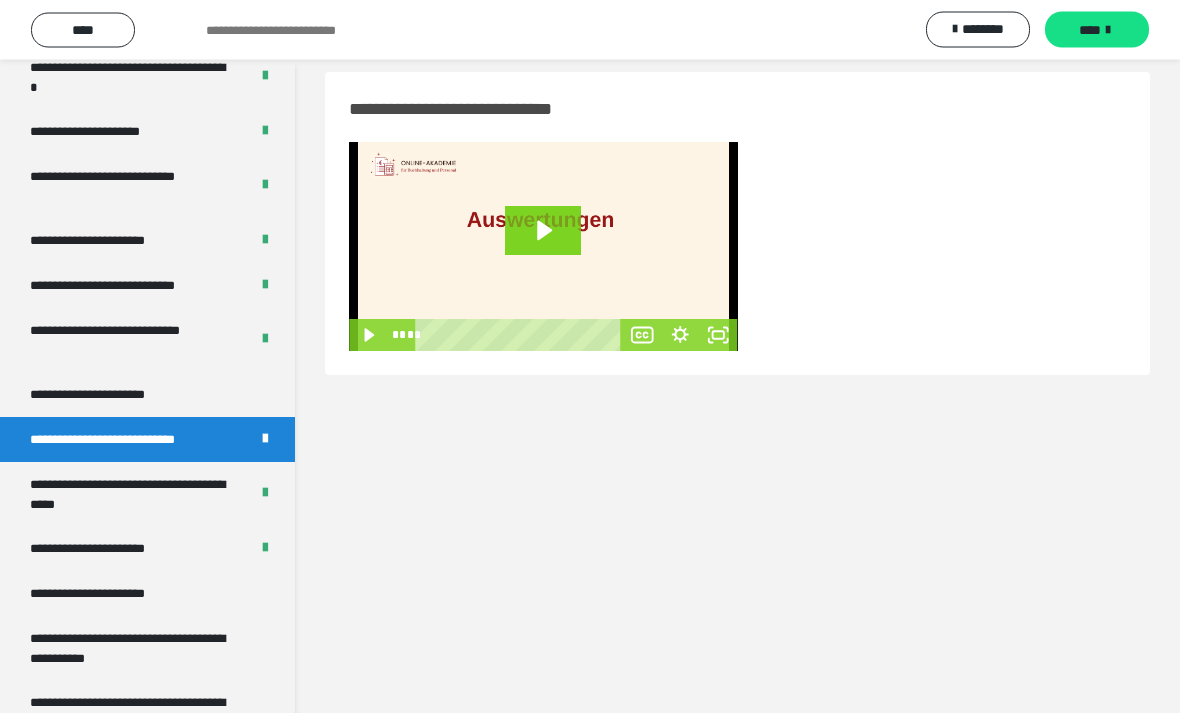 scroll, scrollTop: 0, scrollLeft: 0, axis: both 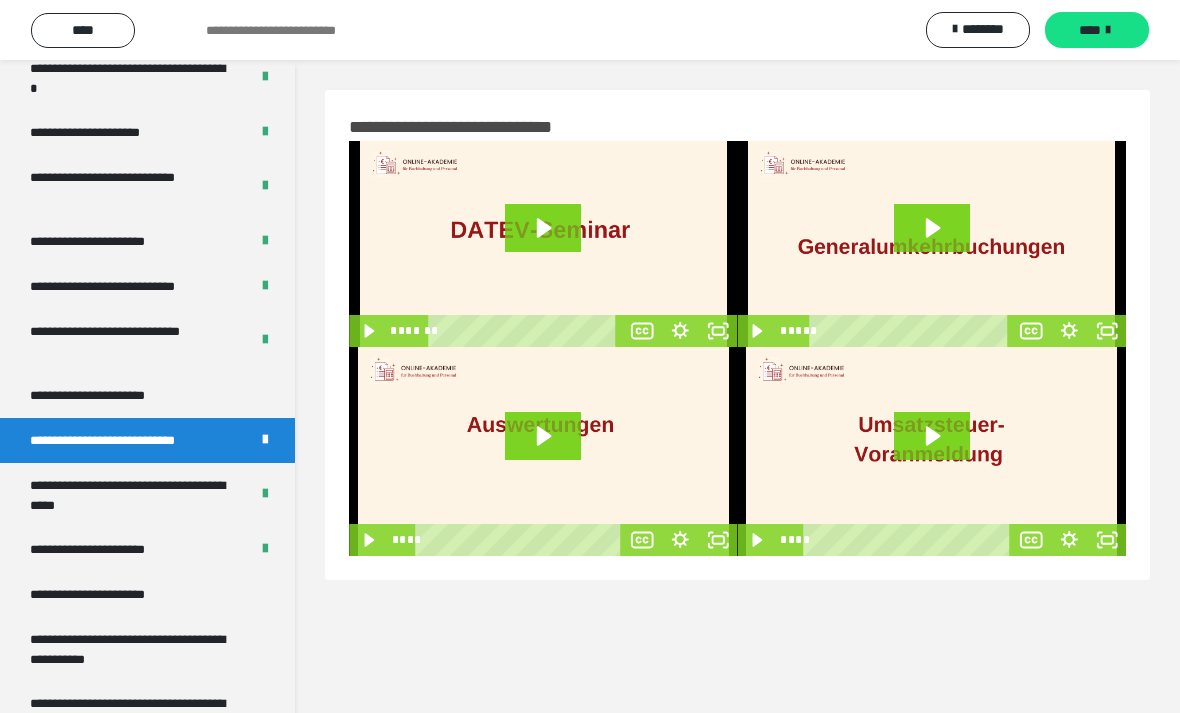click 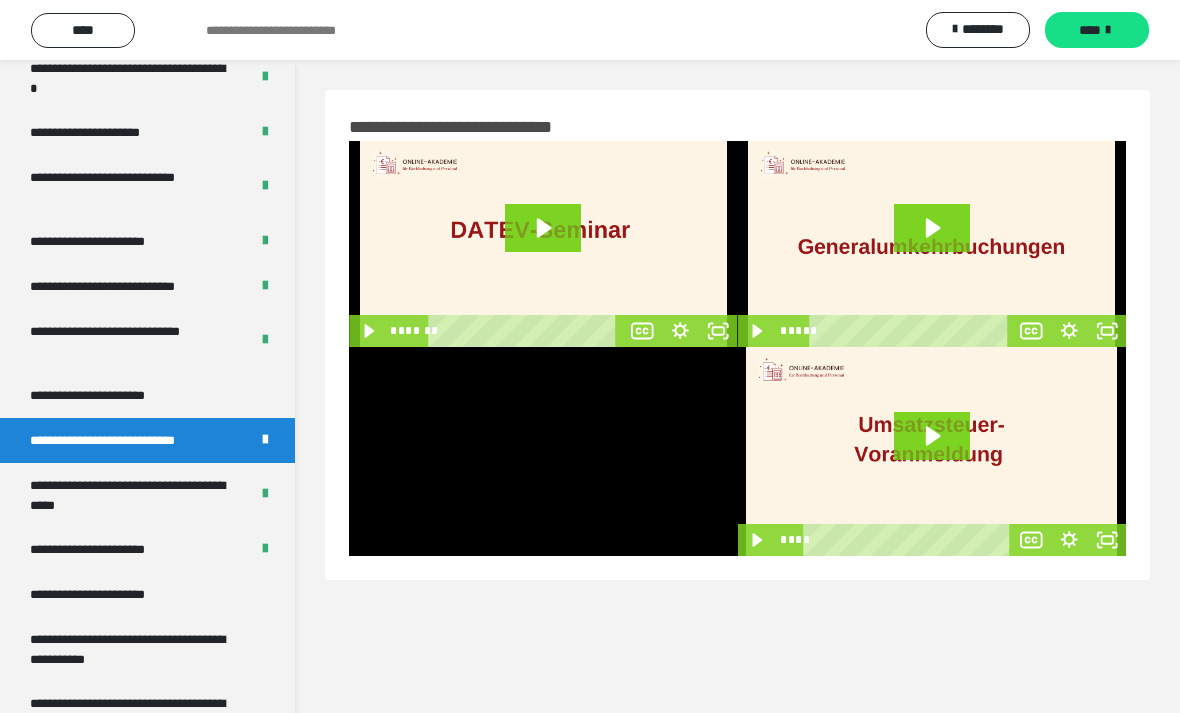 click at bounding box center (543, 451) 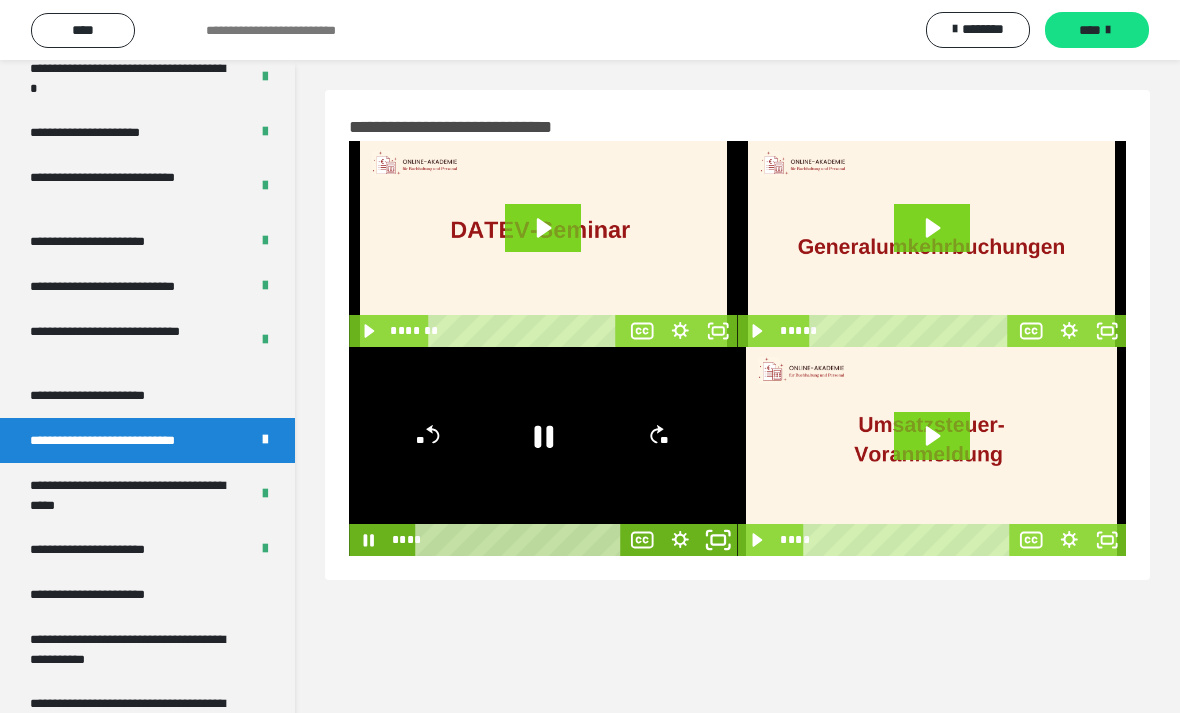 click 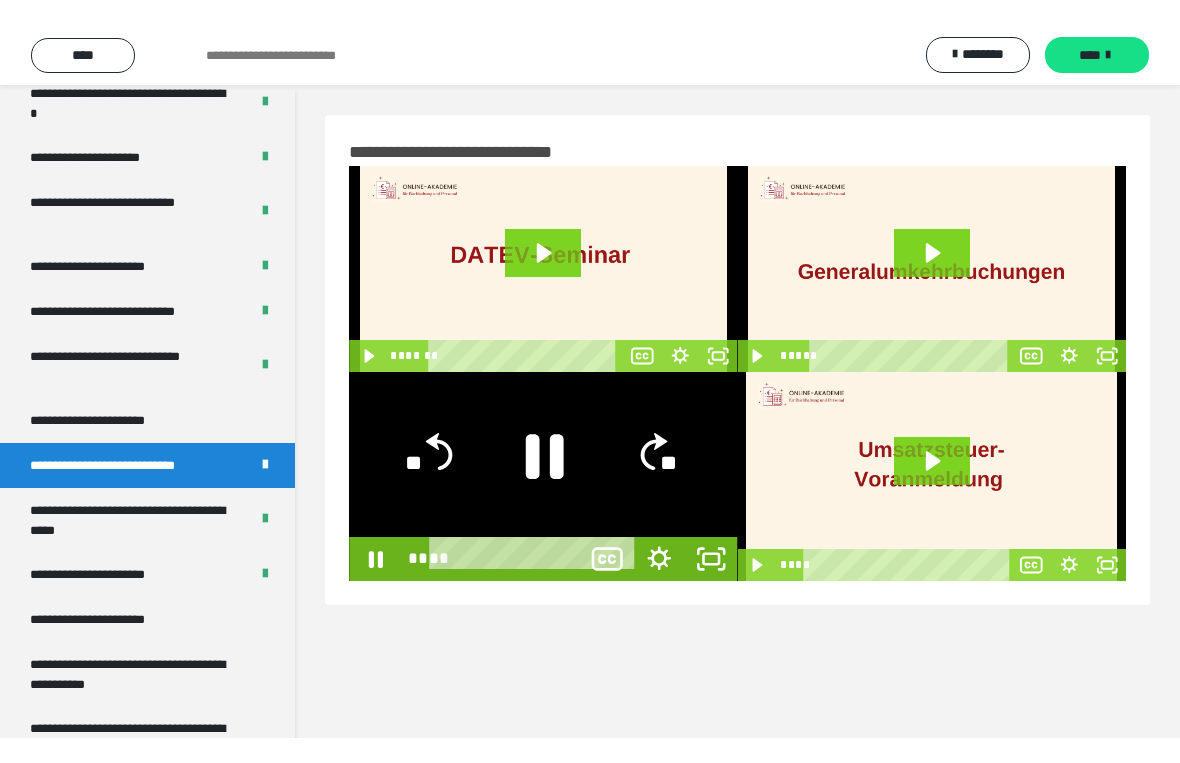 scroll, scrollTop: 24, scrollLeft: 0, axis: vertical 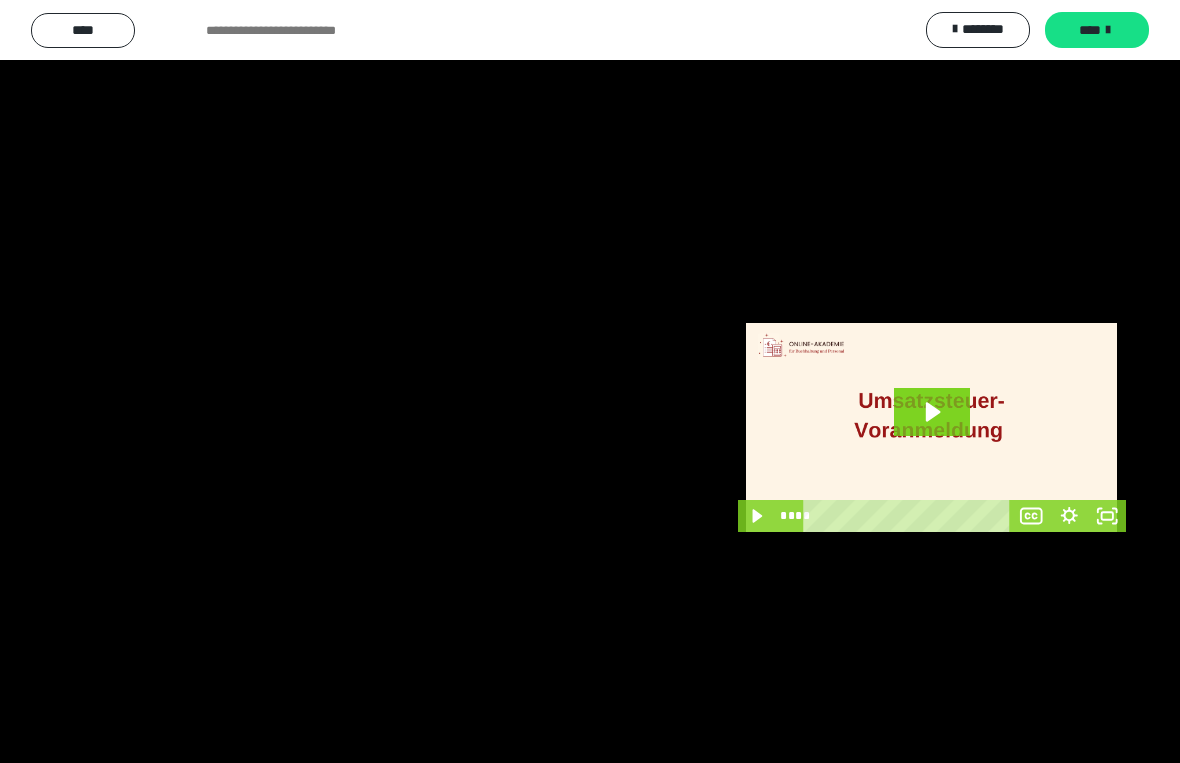 click at bounding box center (590, 381) 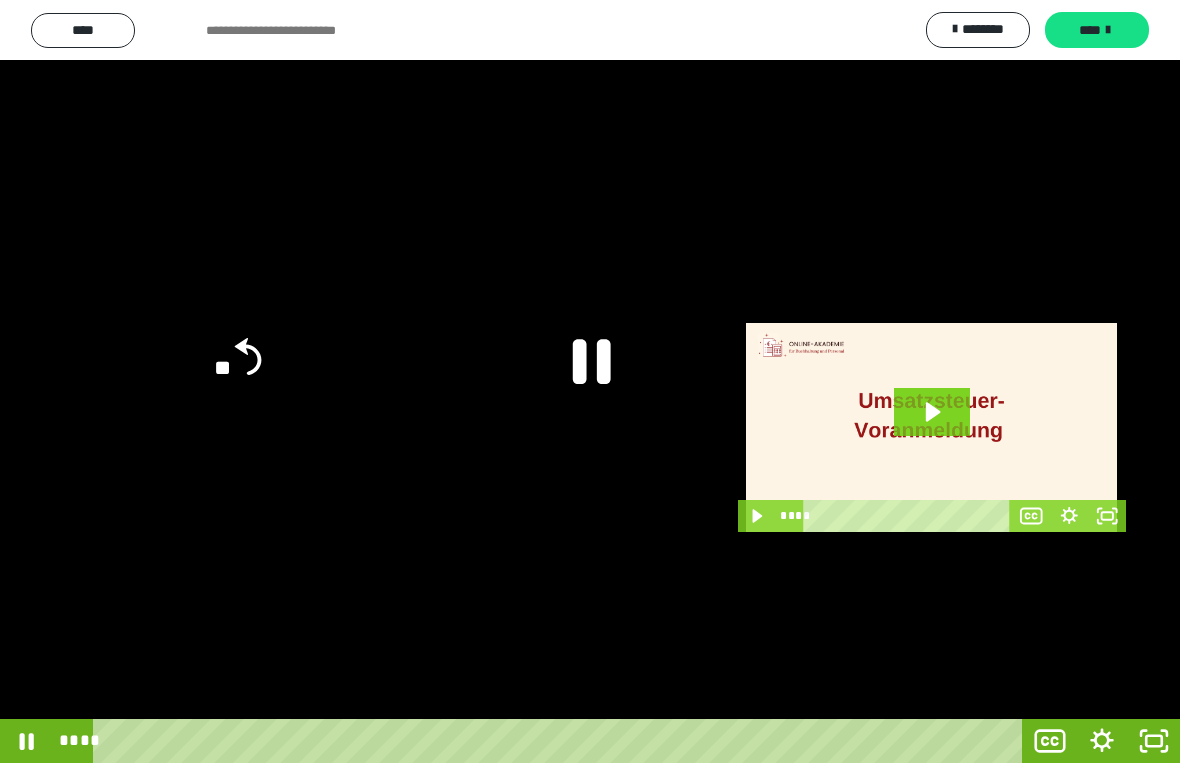 click on "**" 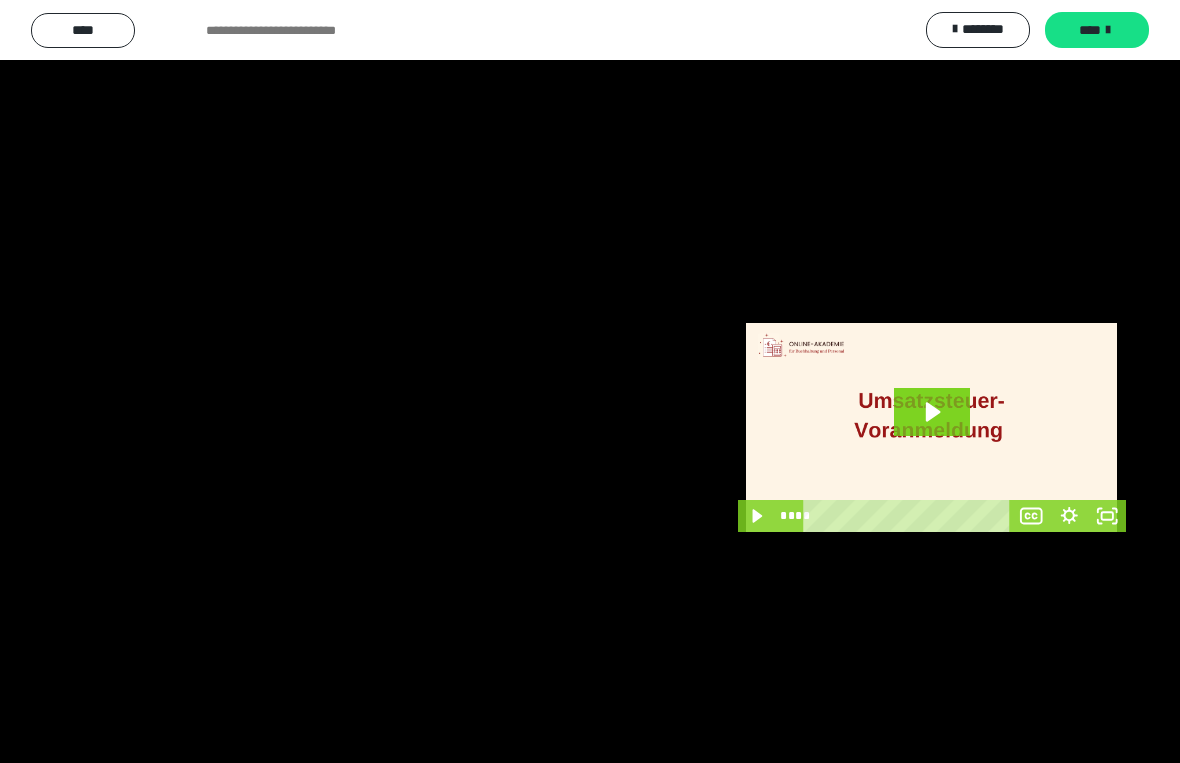 click at bounding box center [590, 381] 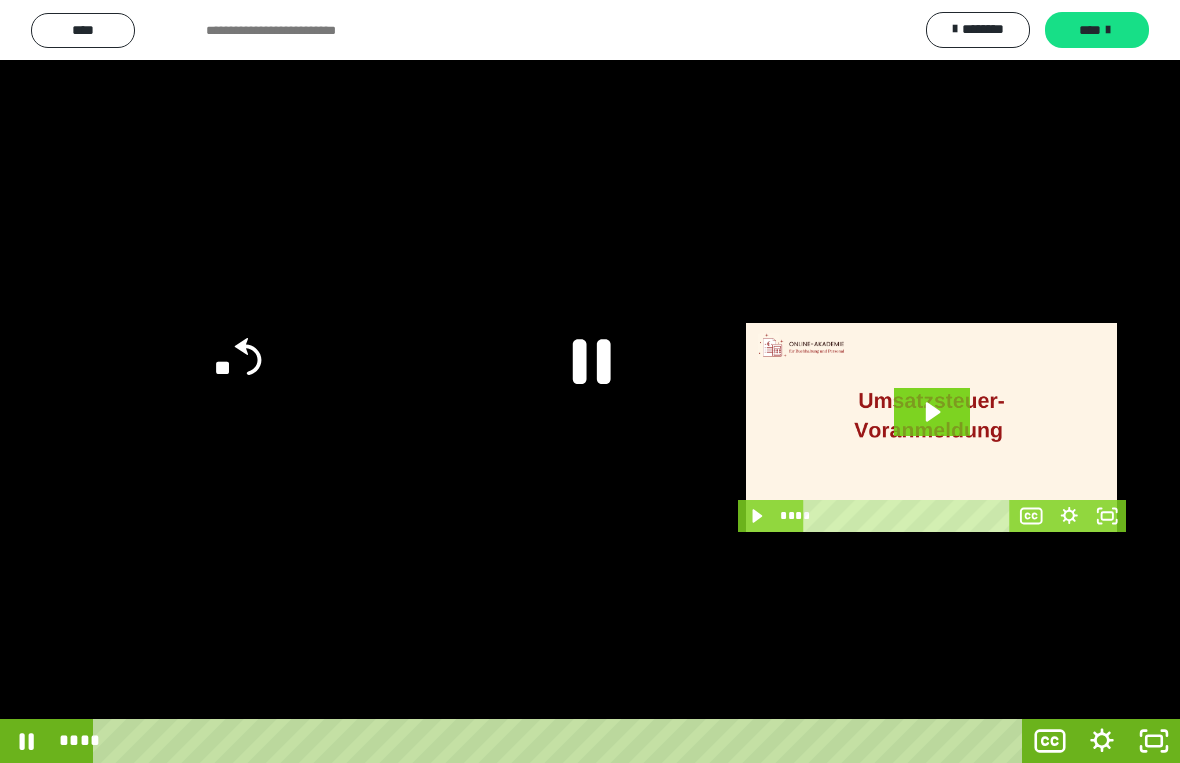 click on "**" 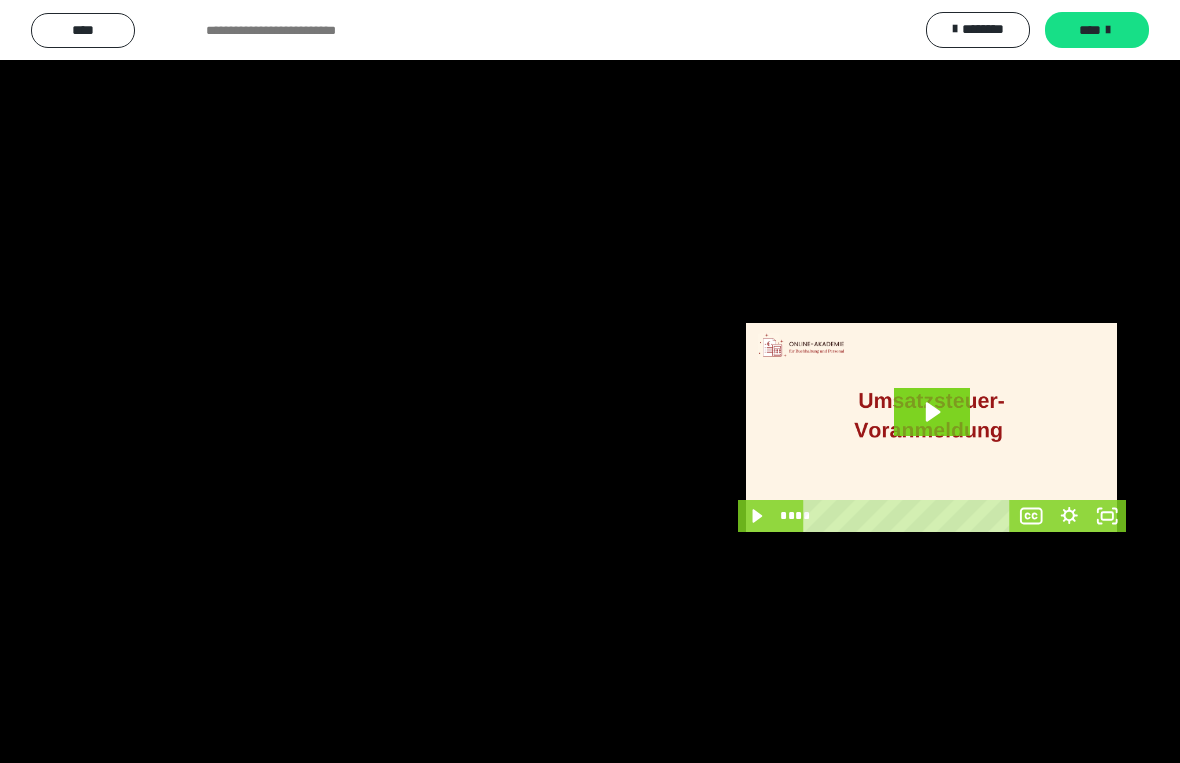 click at bounding box center [590, 381] 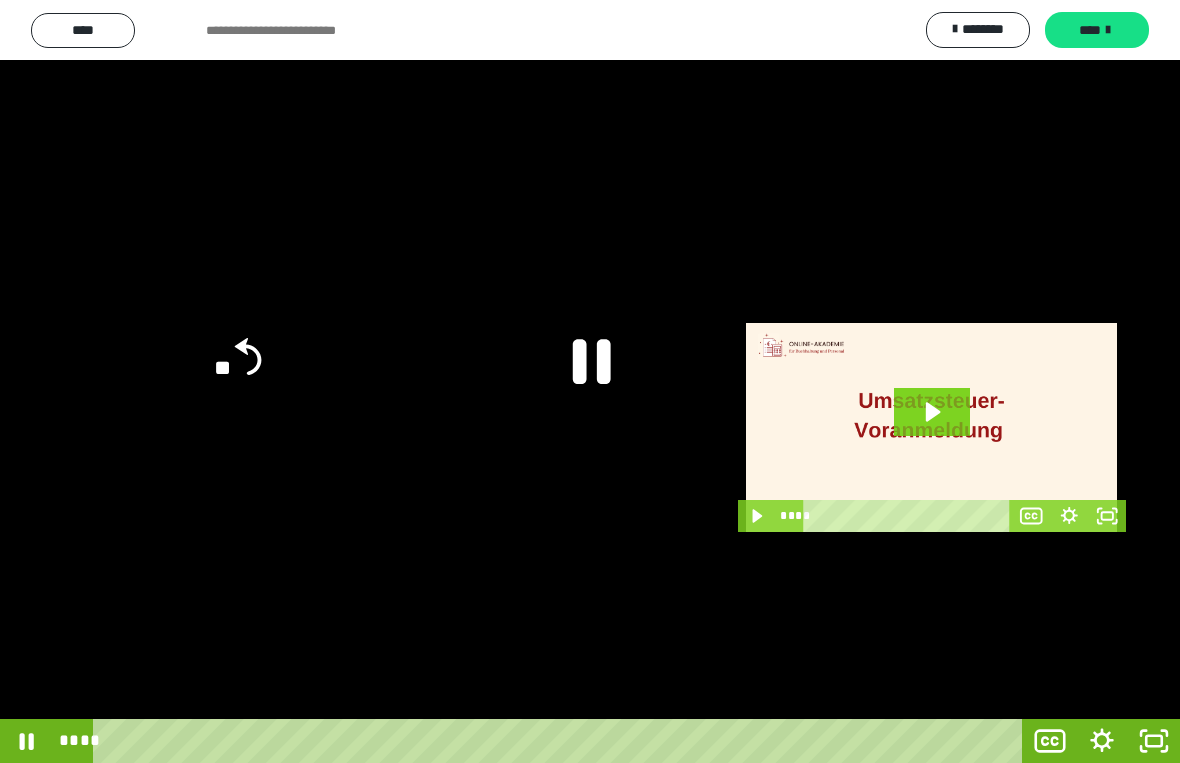 click 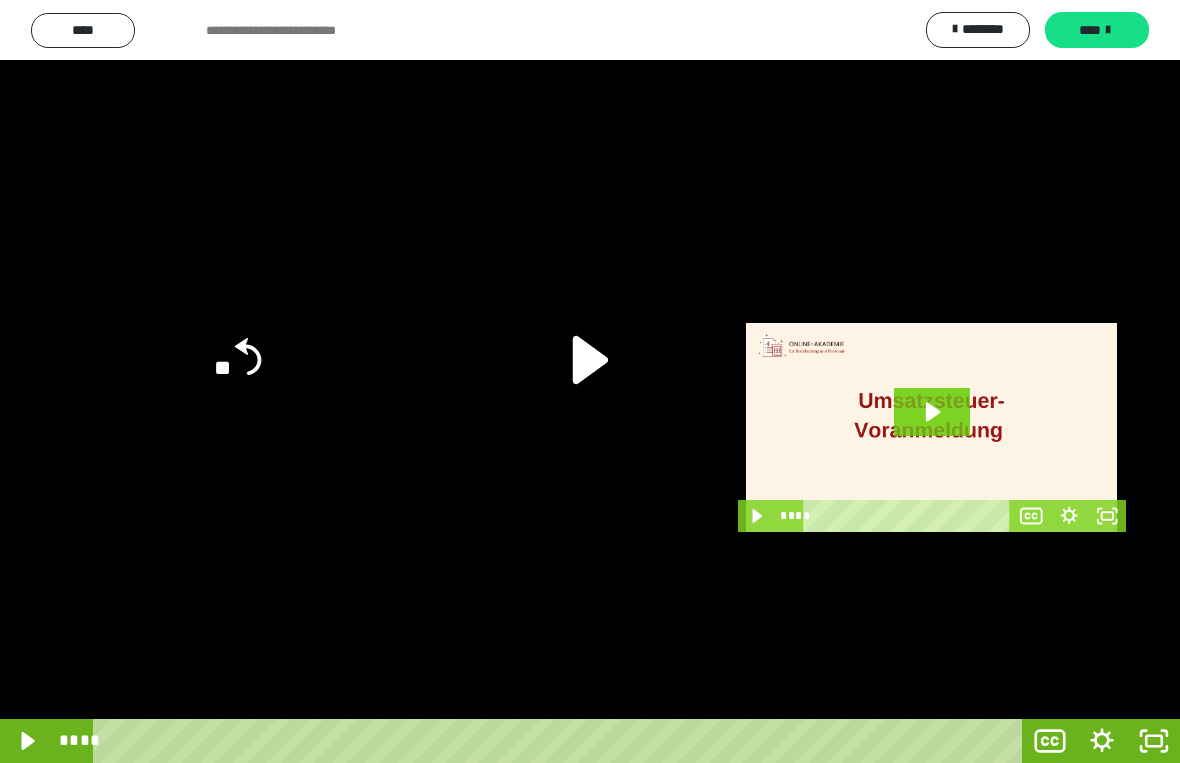 click 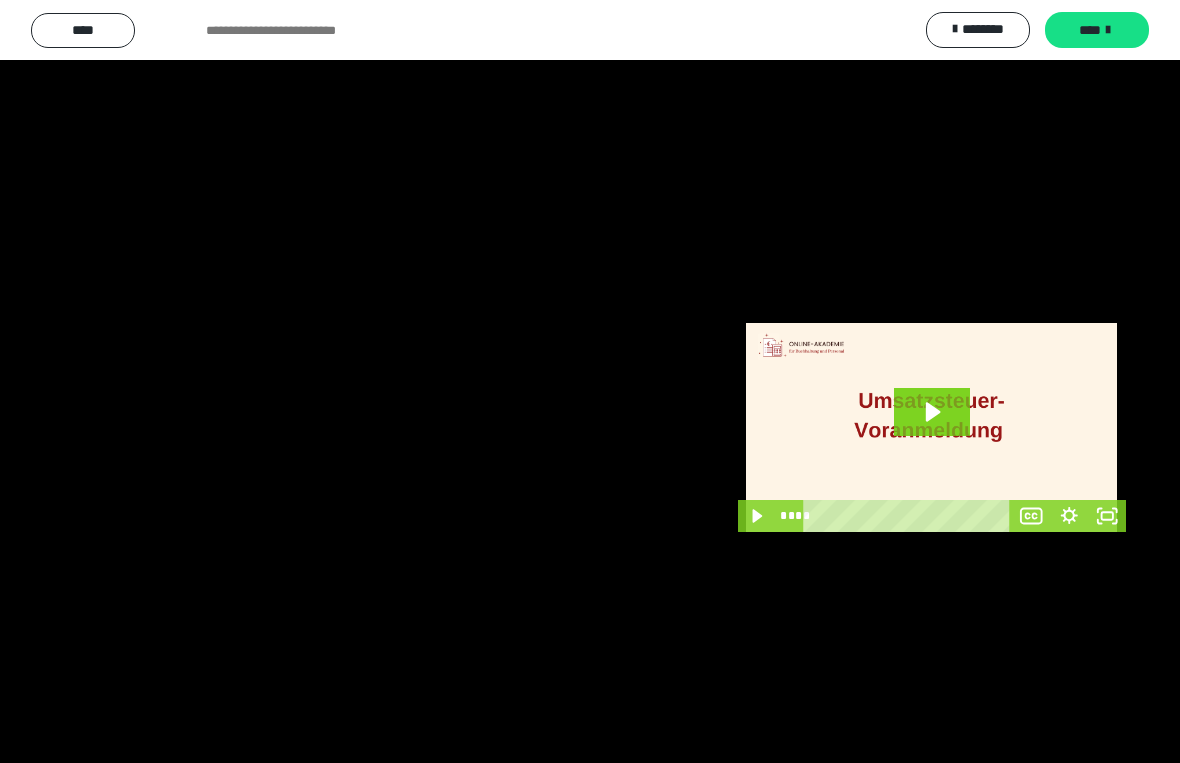 click at bounding box center (590, 381) 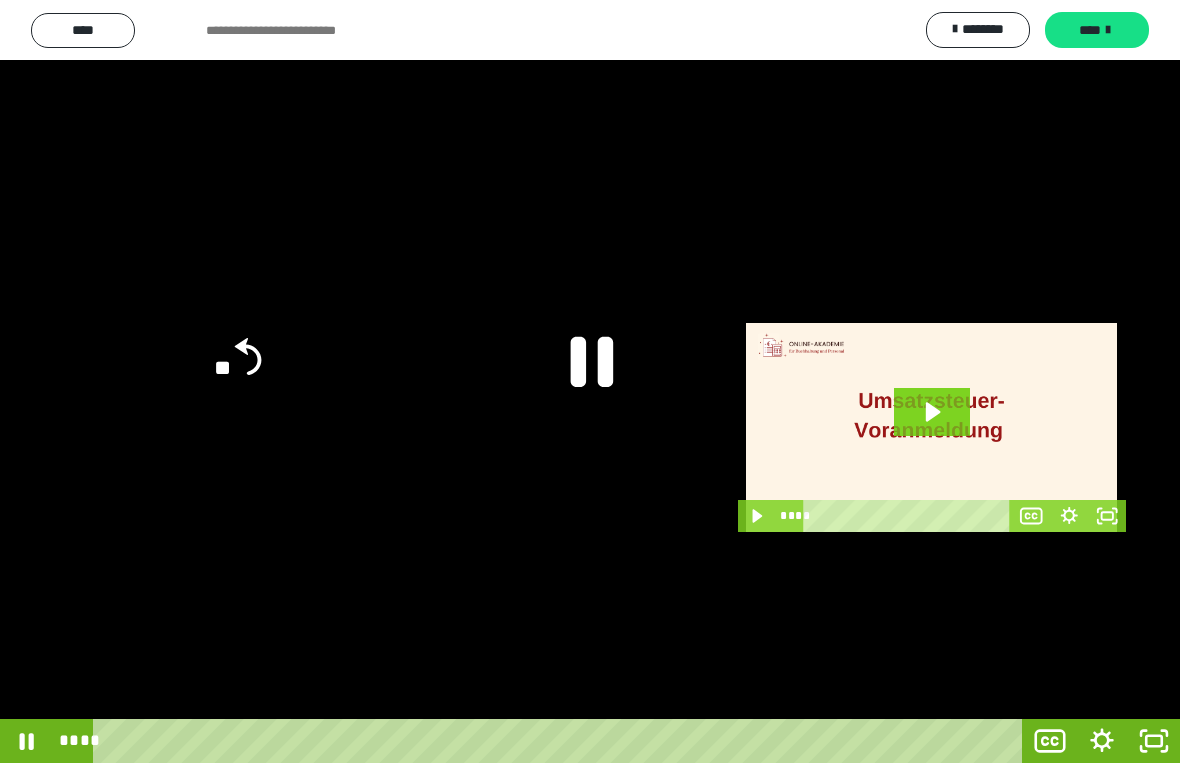 click 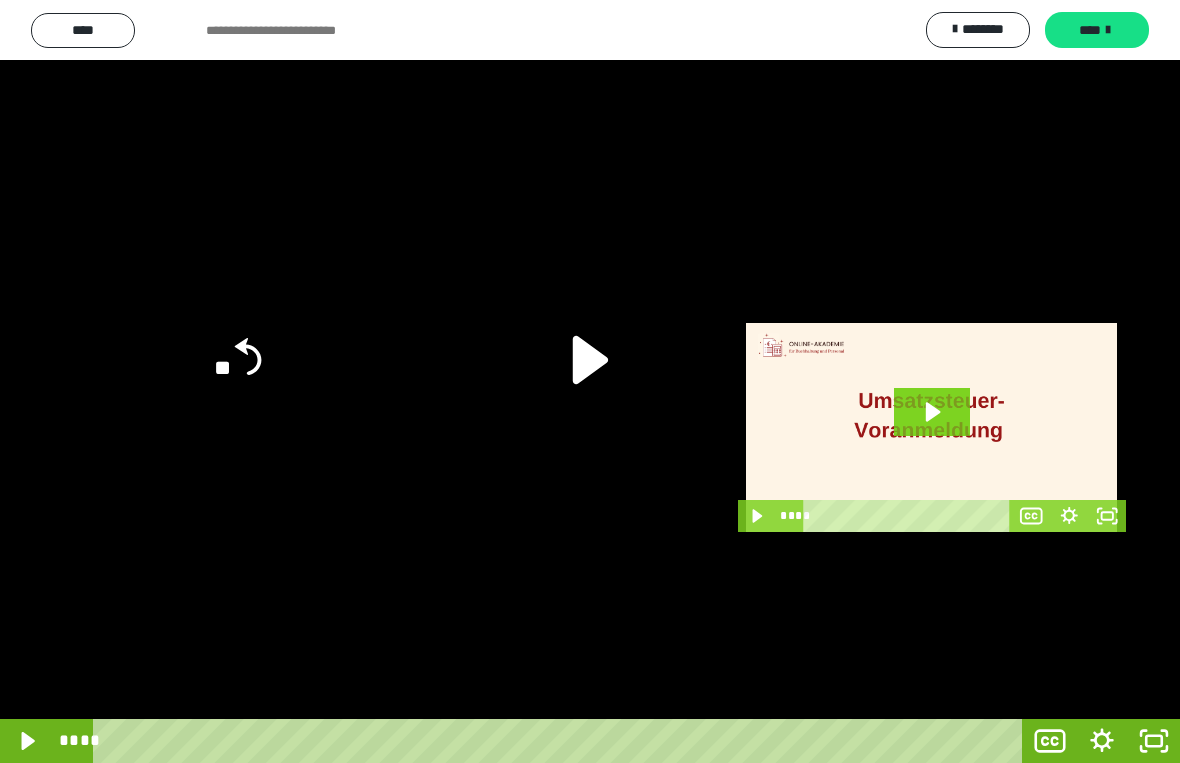 click 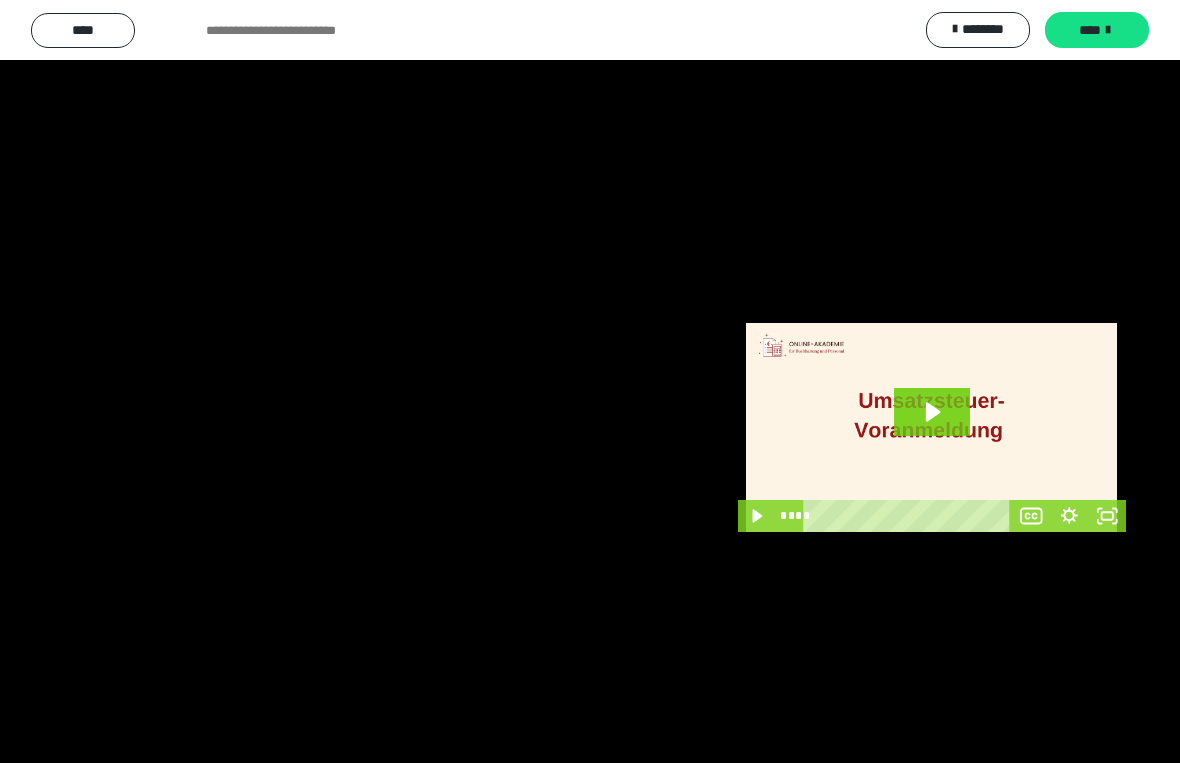 click at bounding box center [590, 381] 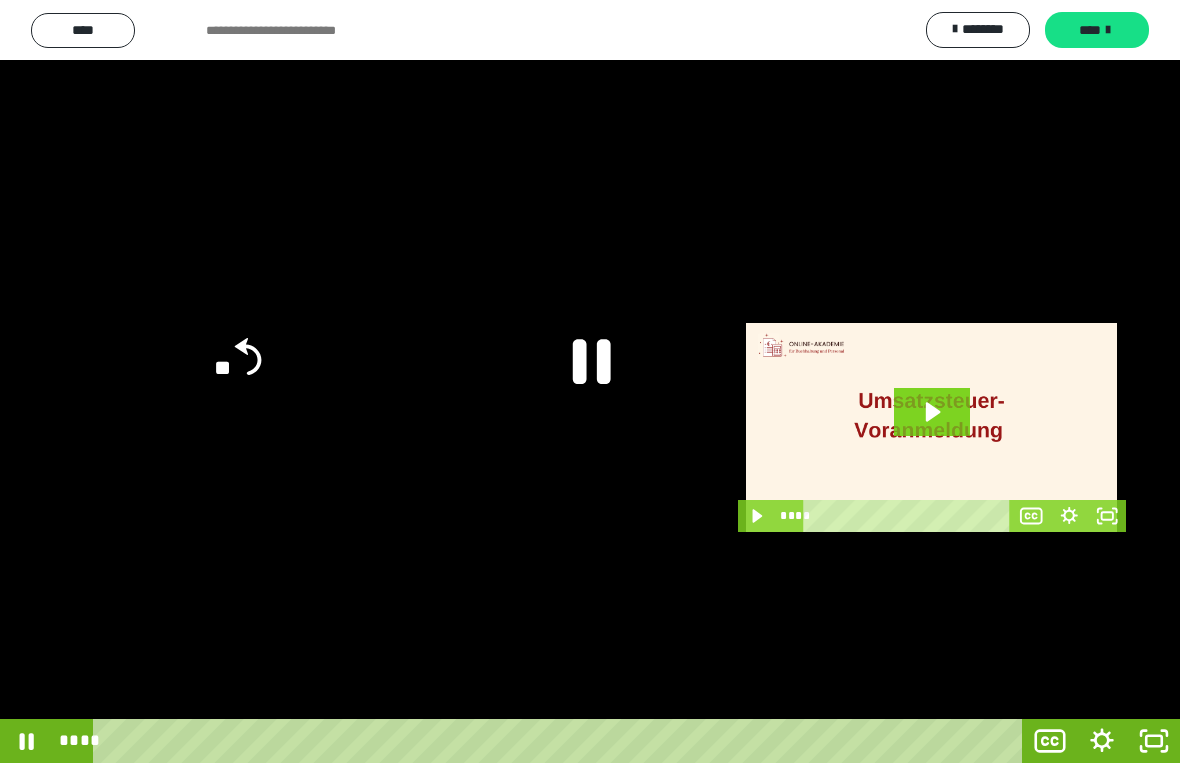 click 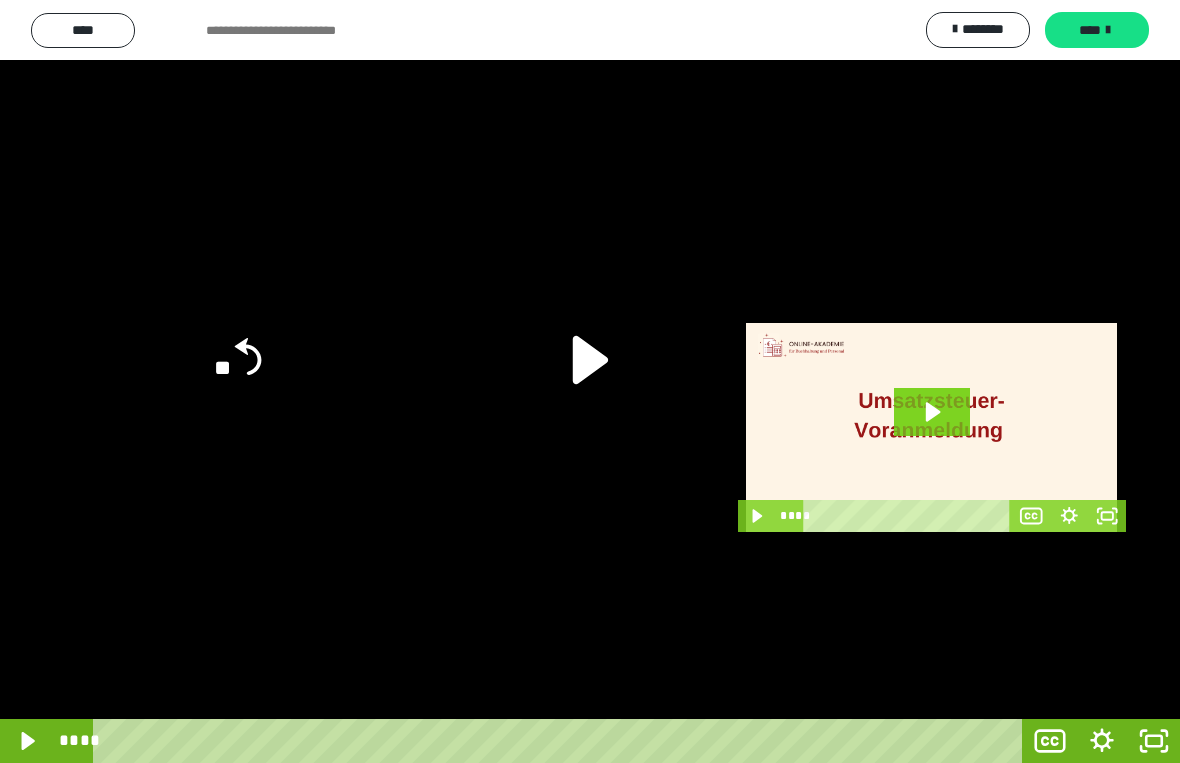 click 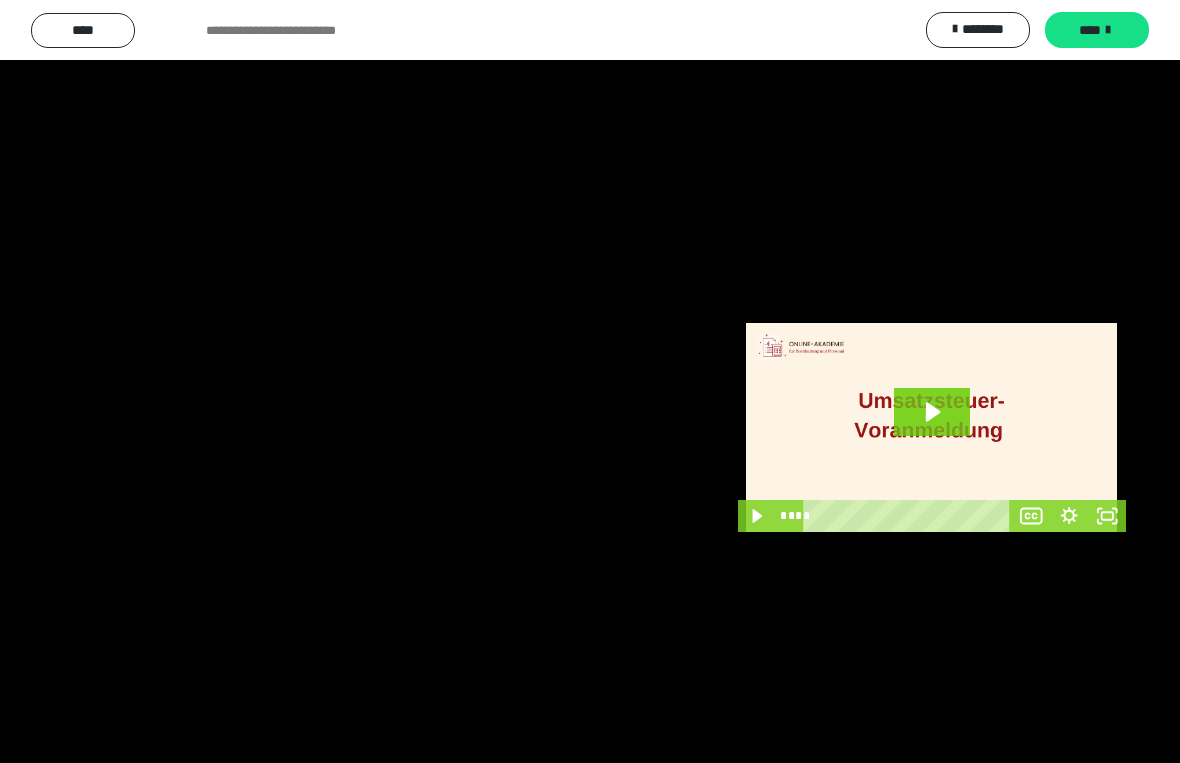 click at bounding box center (590, 381) 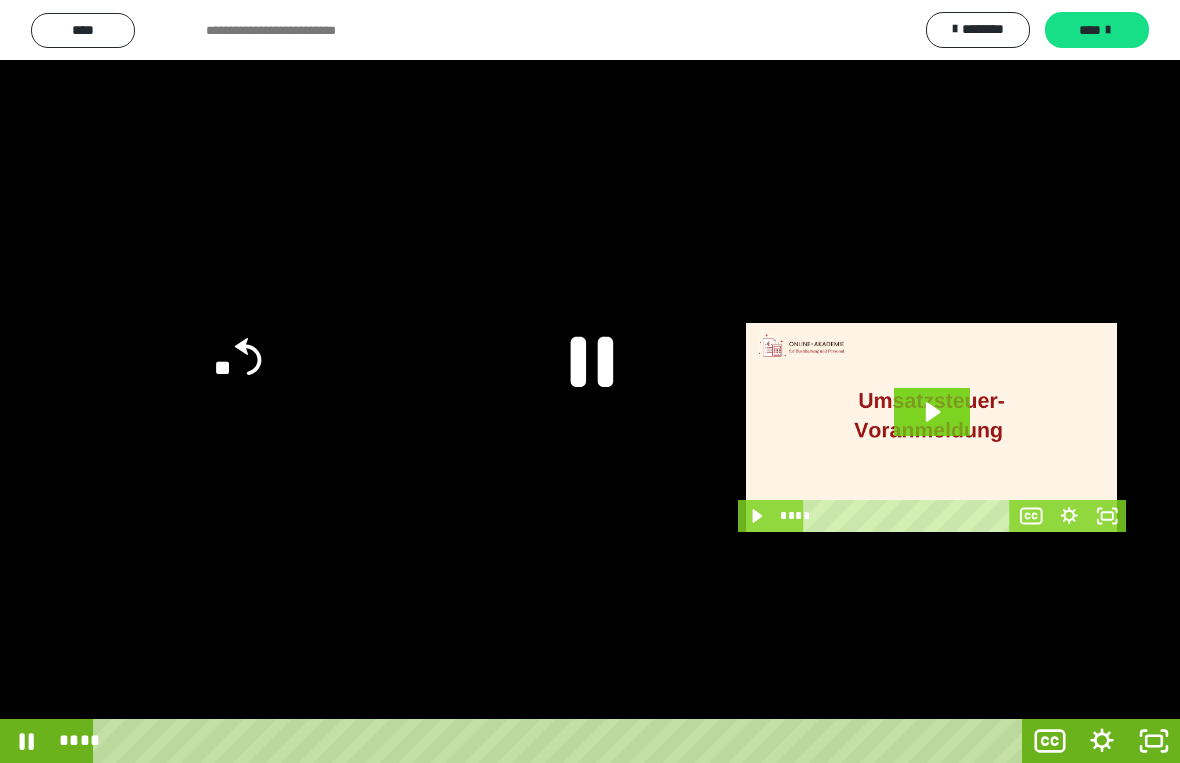 click 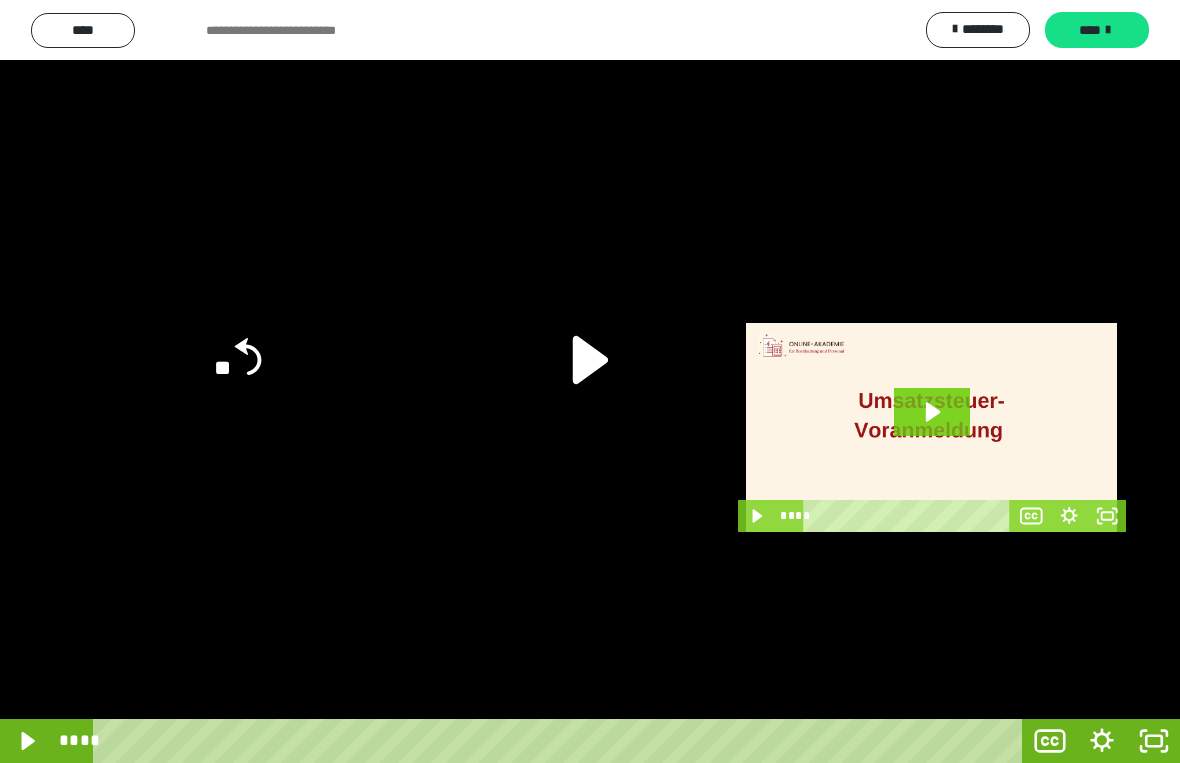 click 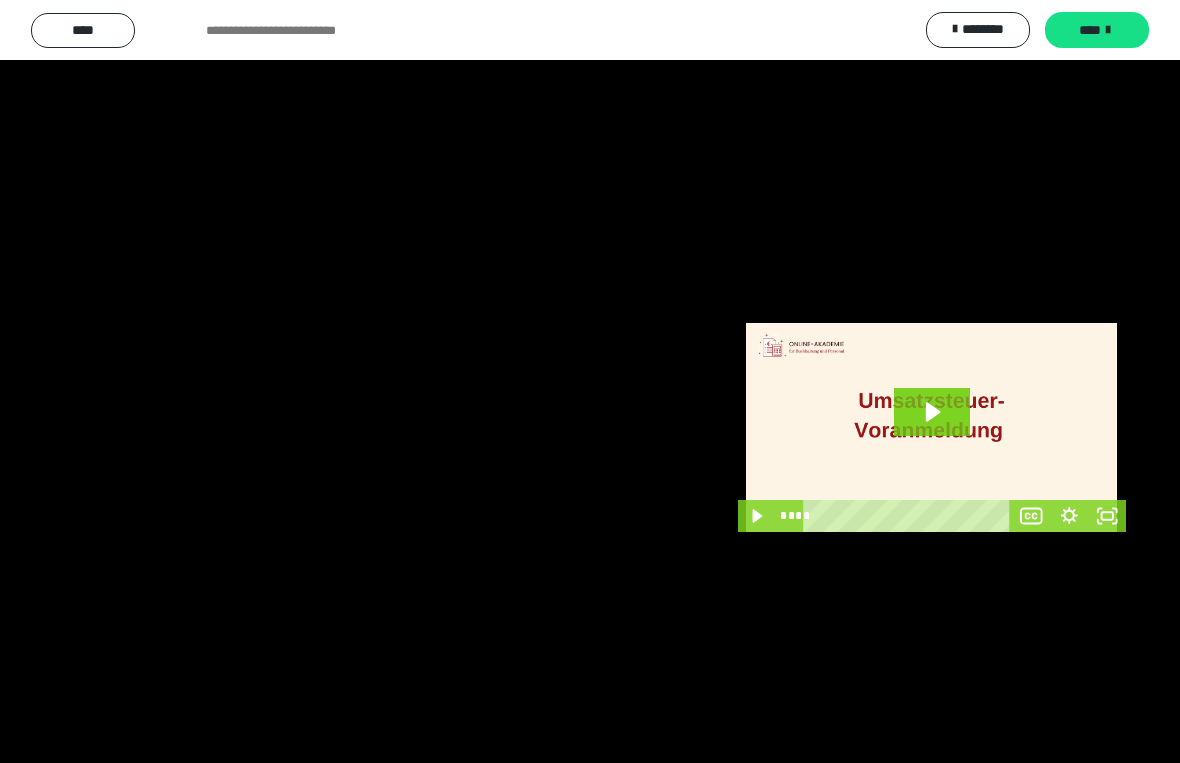 click at bounding box center [590, 381] 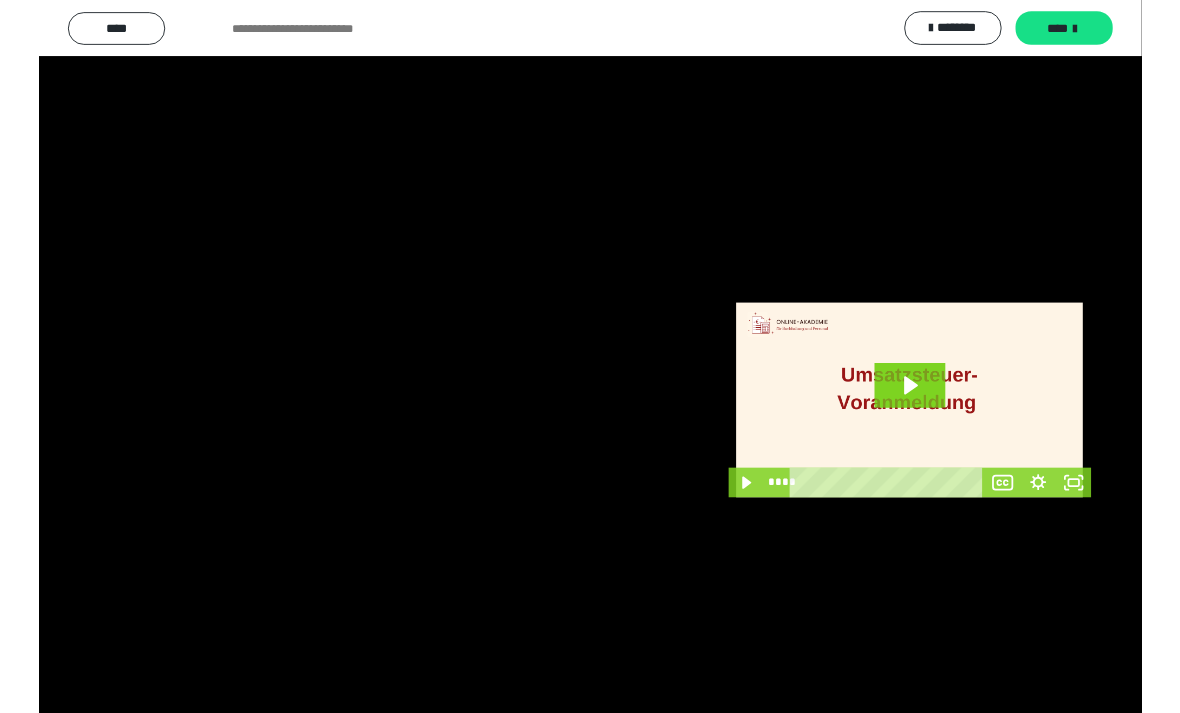 scroll, scrollTop: 0, scrollLeft: 0, axis: both 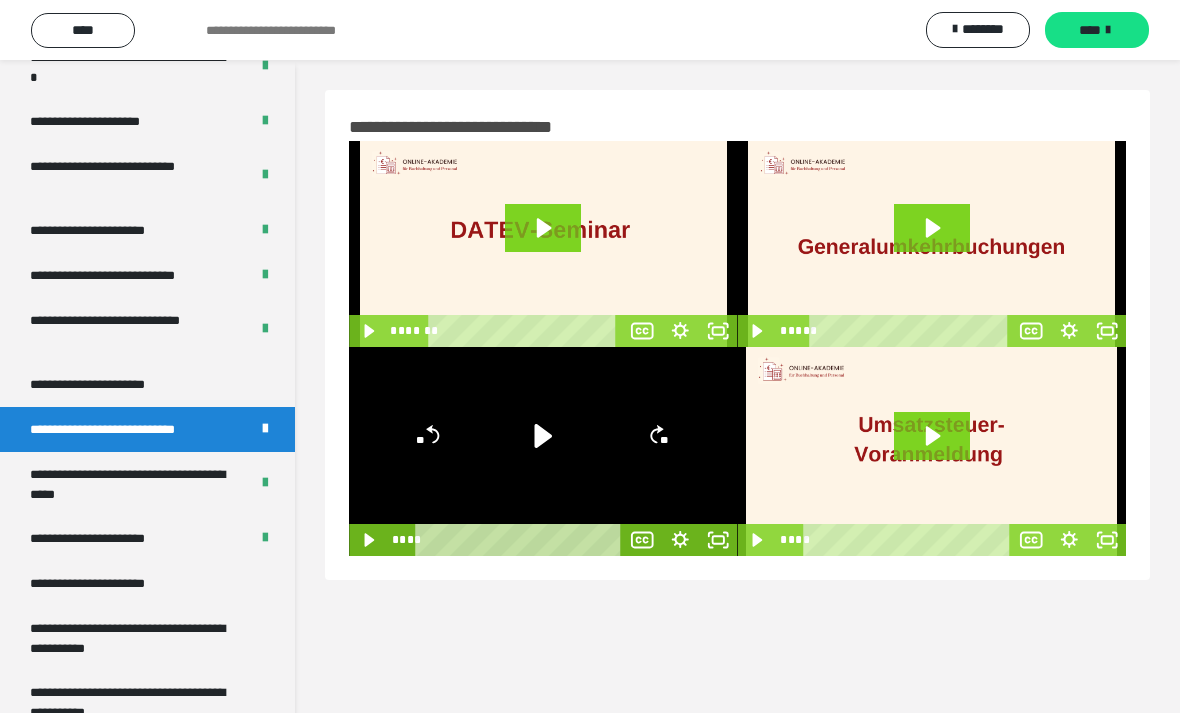click on "**********" at bounding box center (131, 484) 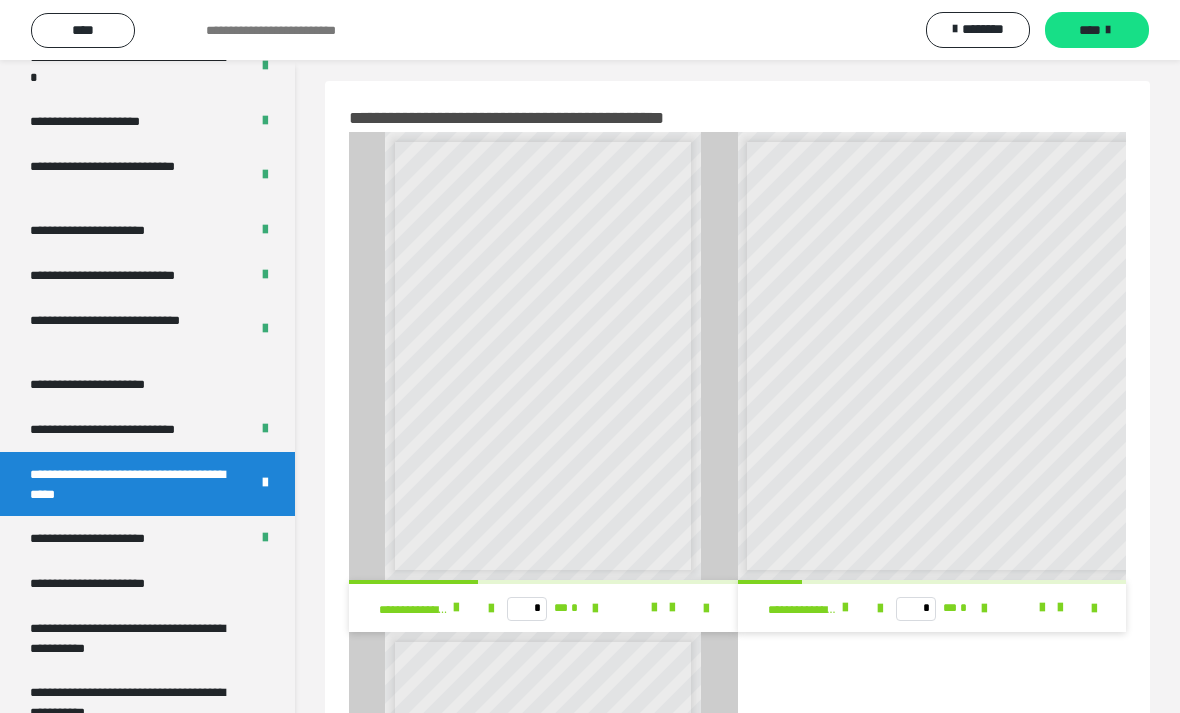 scroll, scrollTop: 0, scrollLeft: 0, axis: both 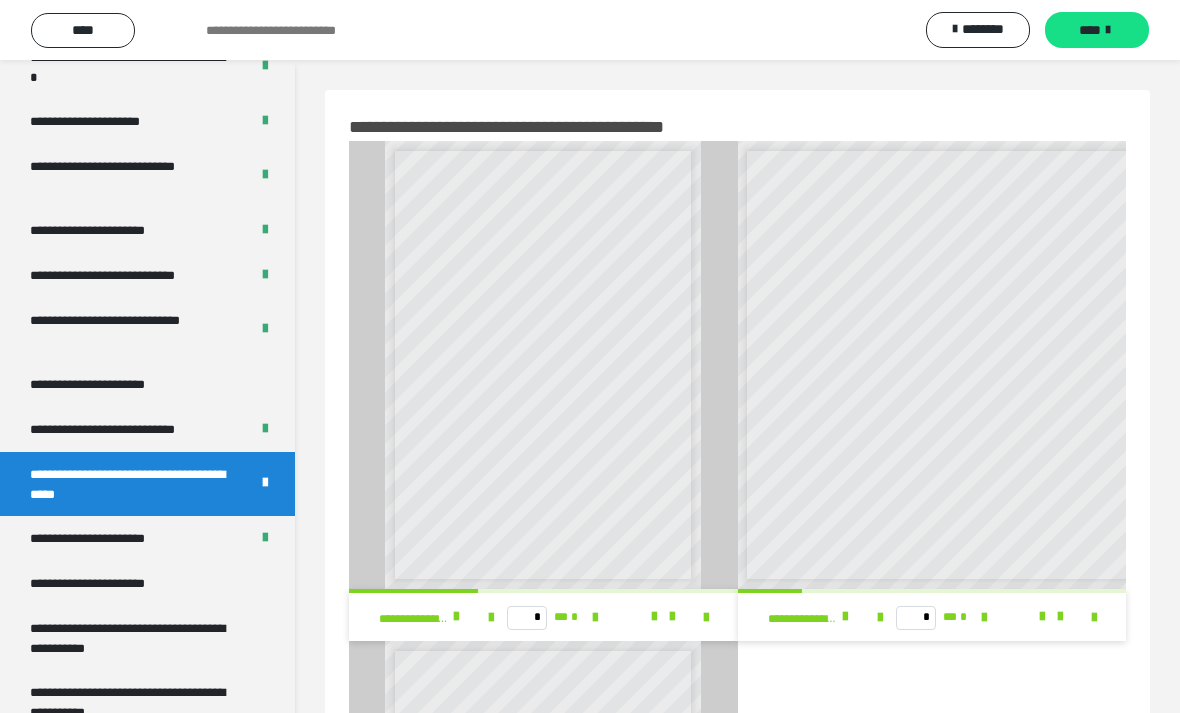 click on "**********" at bounding box center [139, 638] 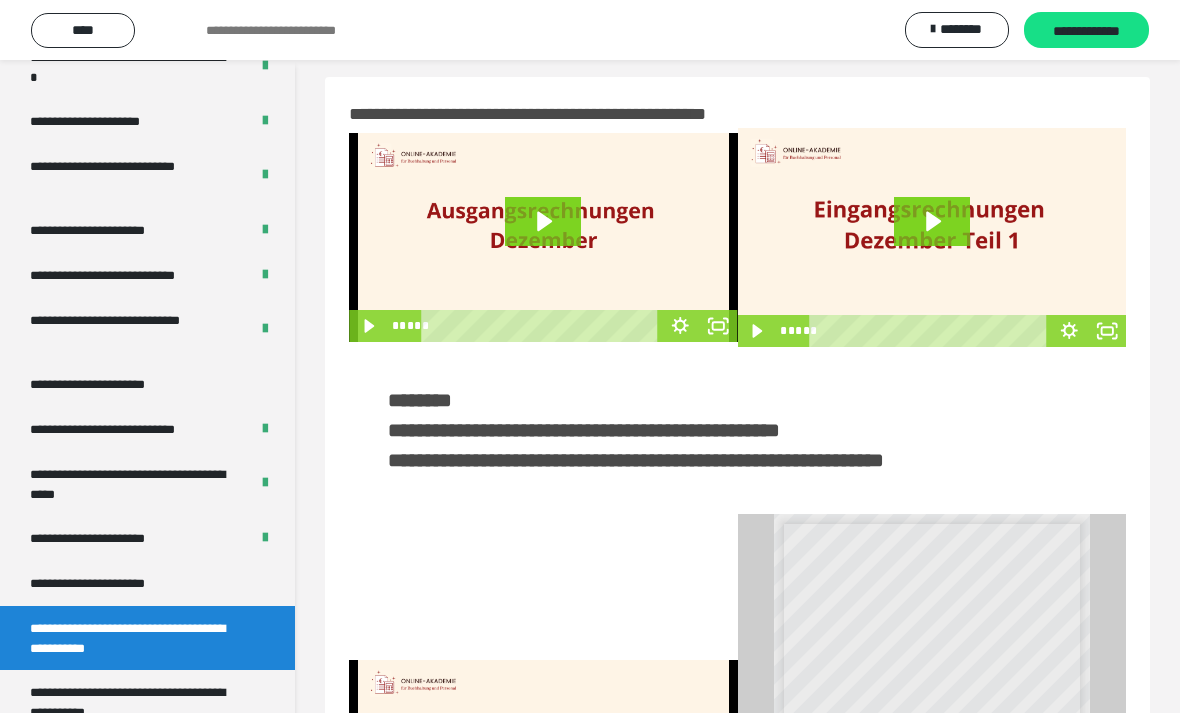 scroll, scrollTop: 0, scrollLeft: 0, axis: both 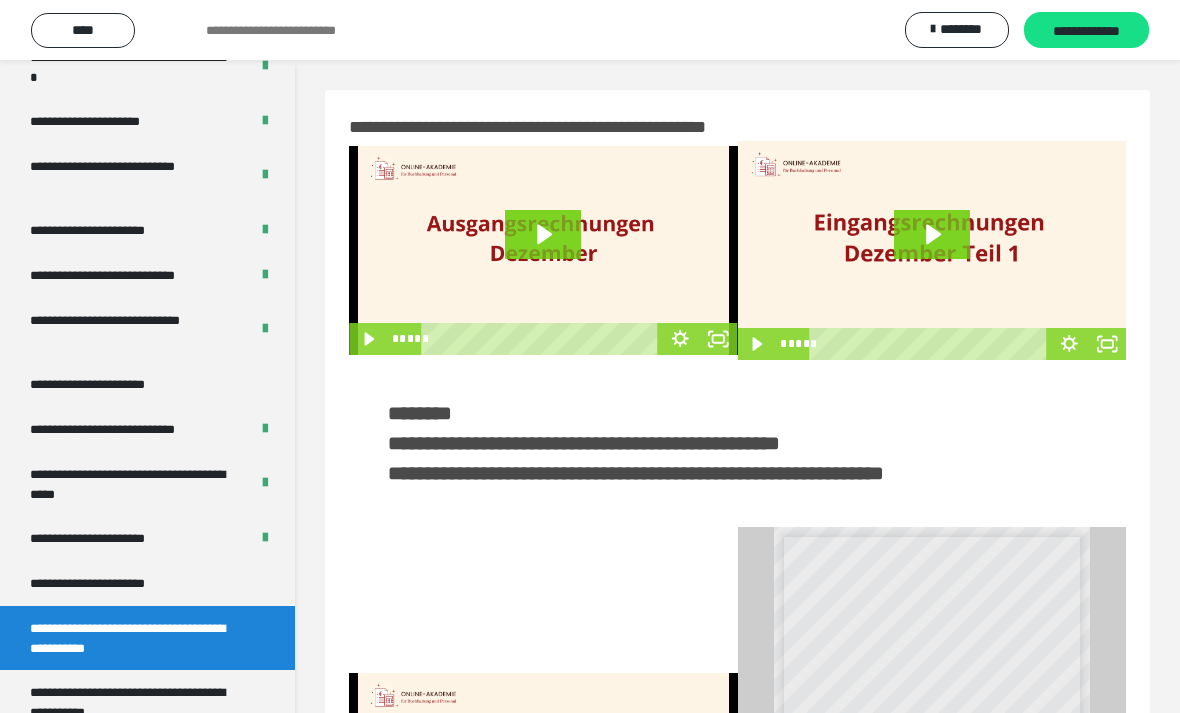 click on "**********" at bounding box center [131, 176] 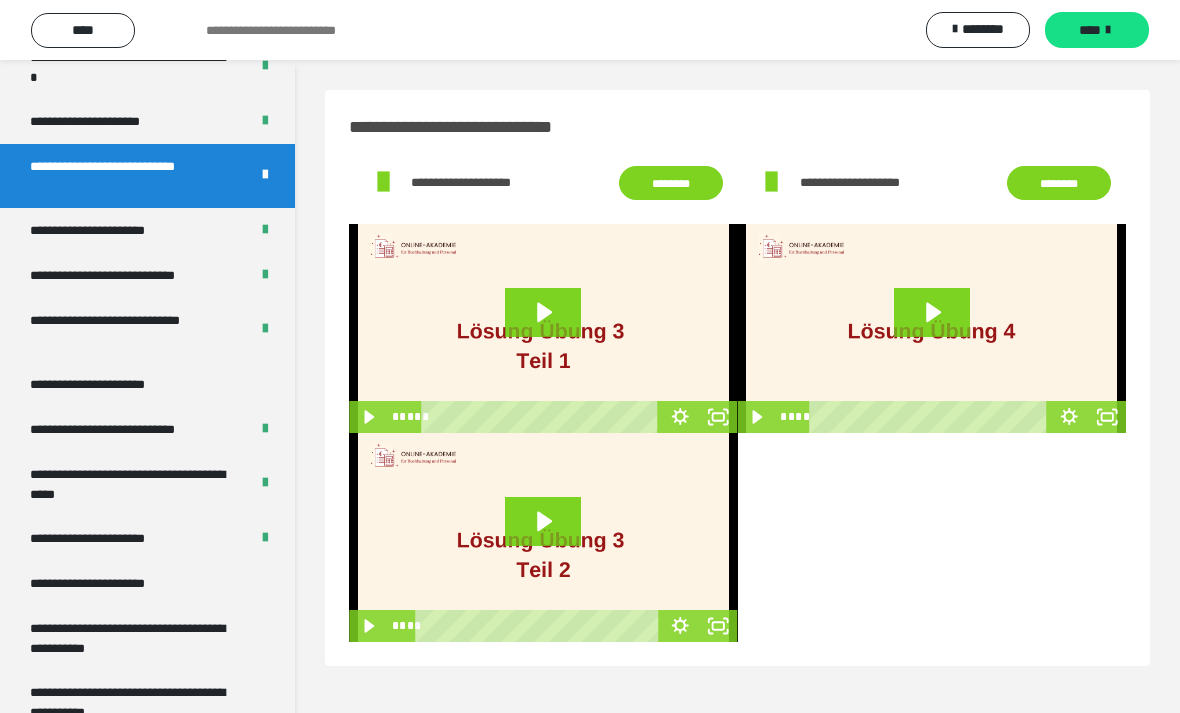 click on "**********" at bounding box center (109, 121) 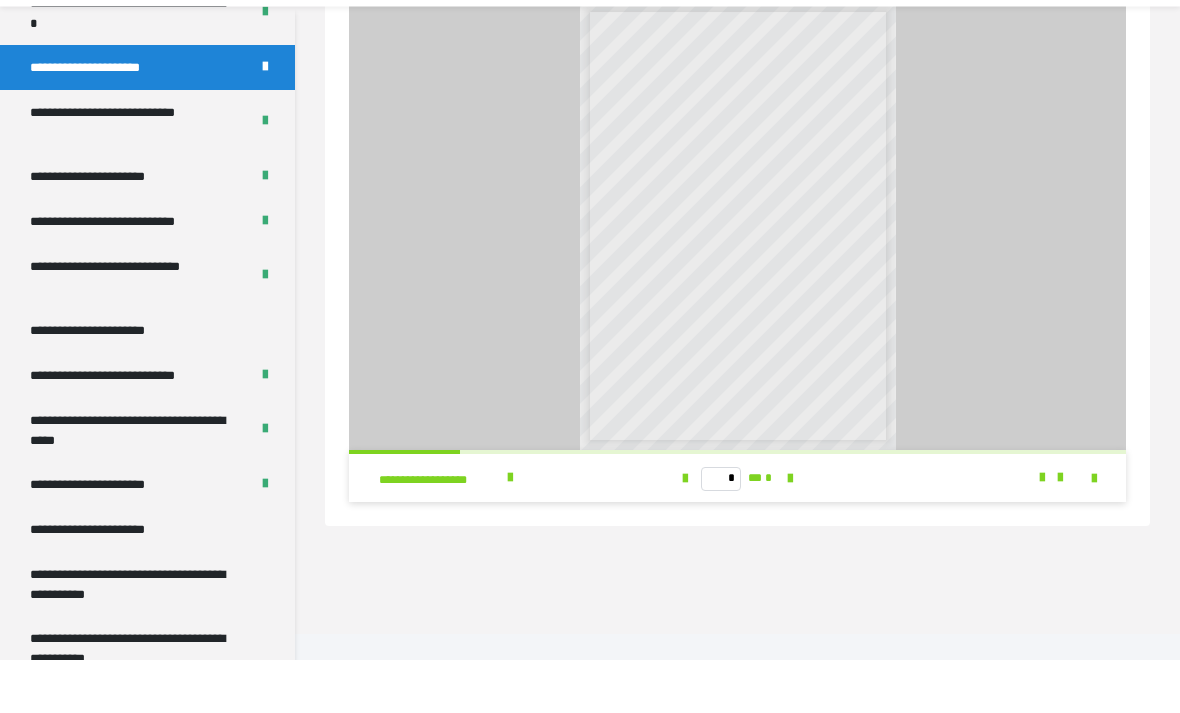 scroll, scrollTop: 85, scrollLeft: 0, axis: vertical 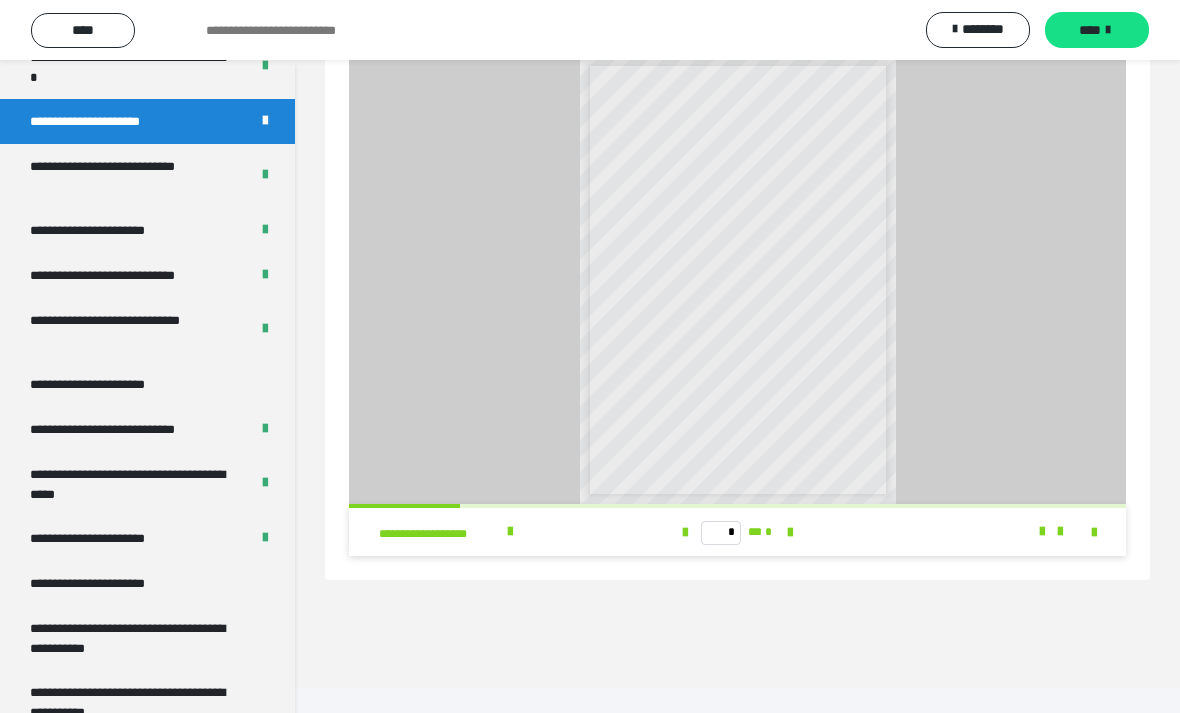 click on "**********" at bounding box center [131, 275] 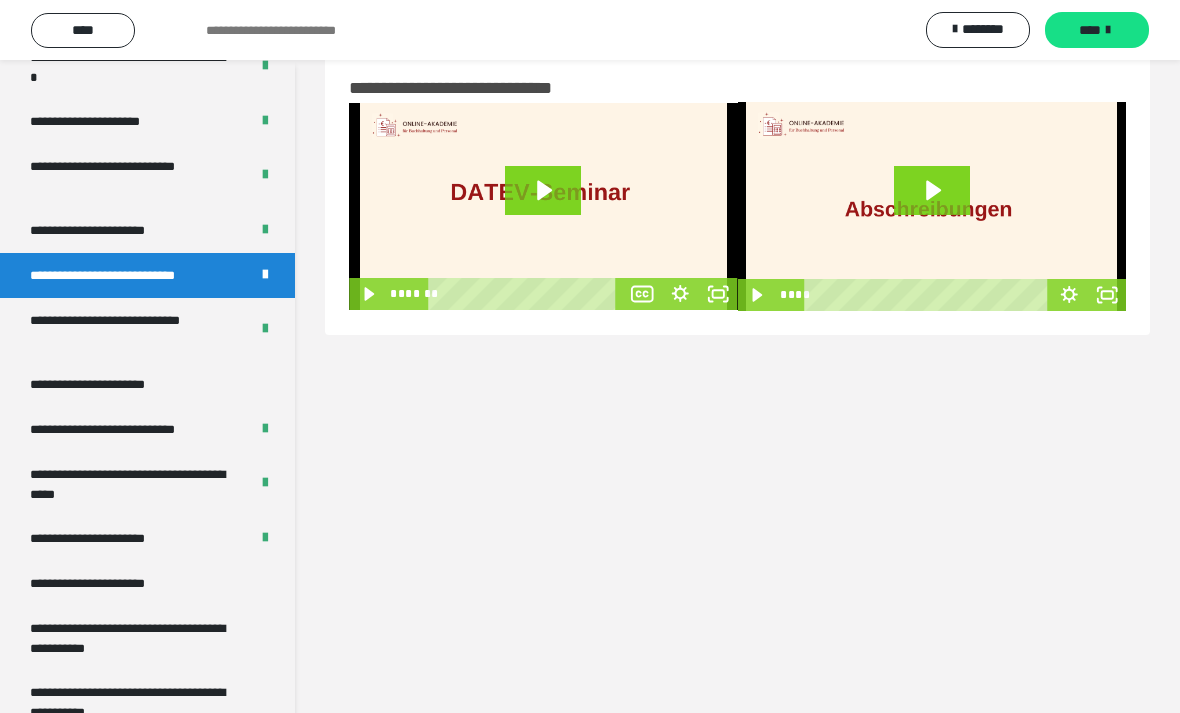 scroll, scrollTop: 0, scrollLeft: 0, axis: both 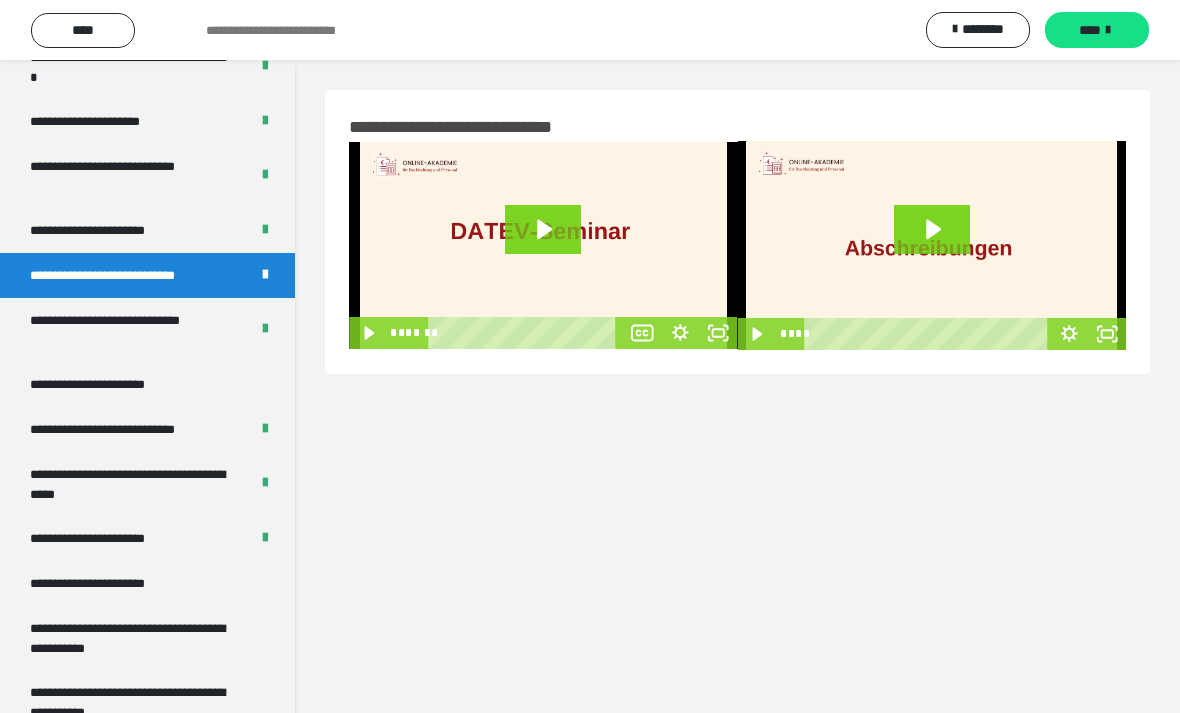 click 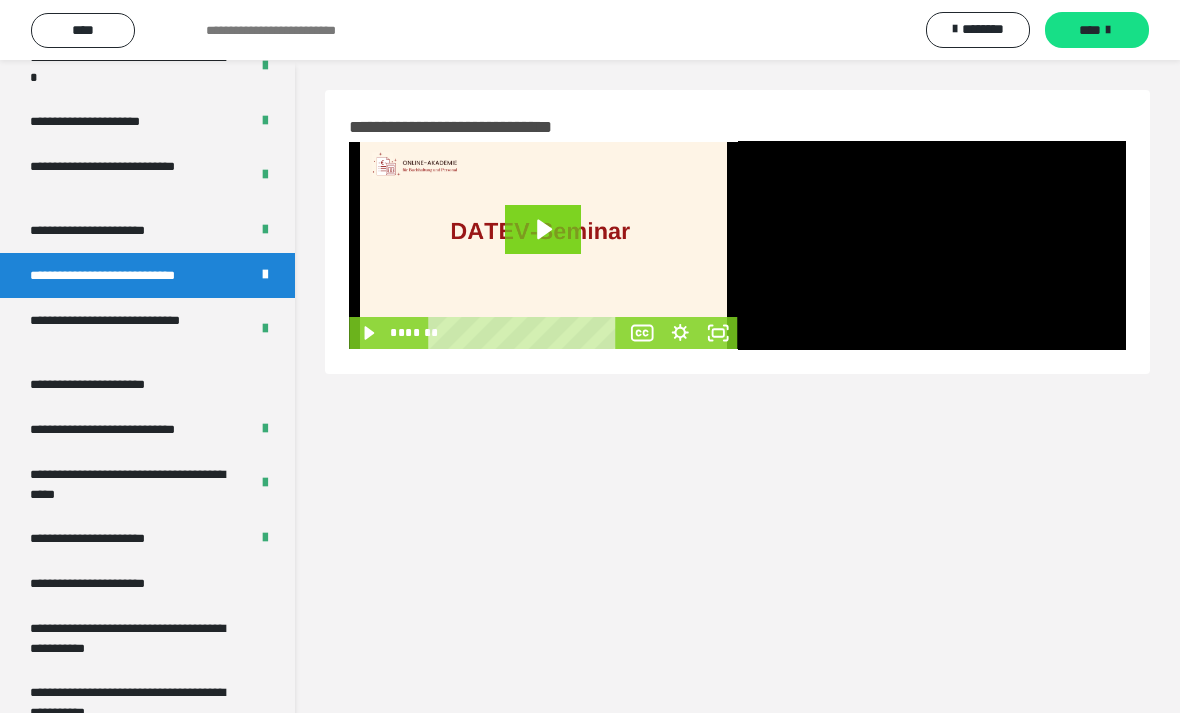 click at bounding box center (932, 245) 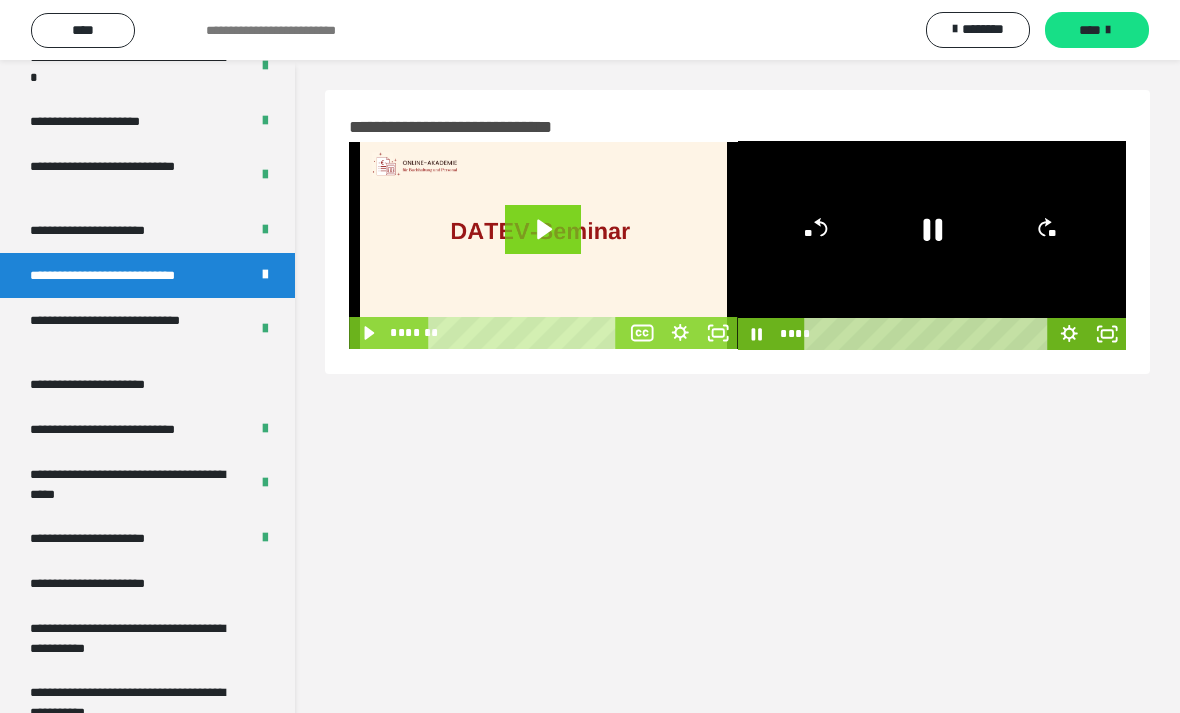click 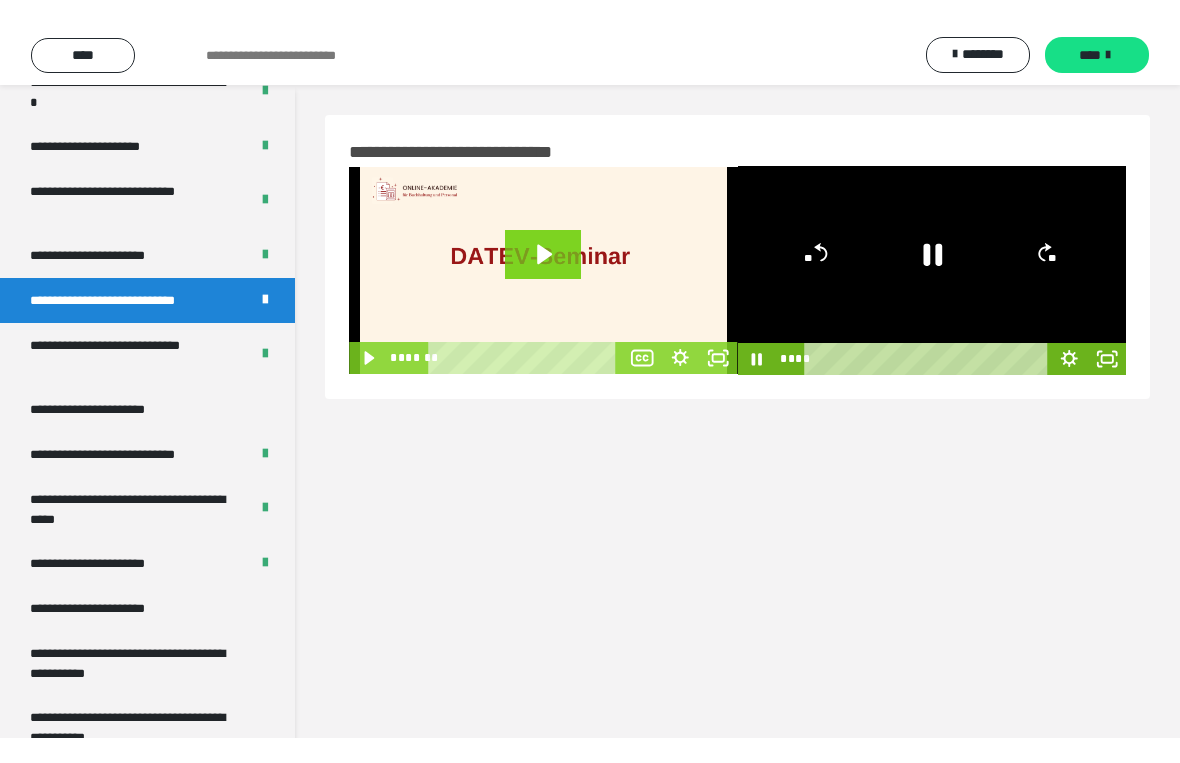 scroll, scrollTop: 24, scrollLeft: 0, axis: vertical 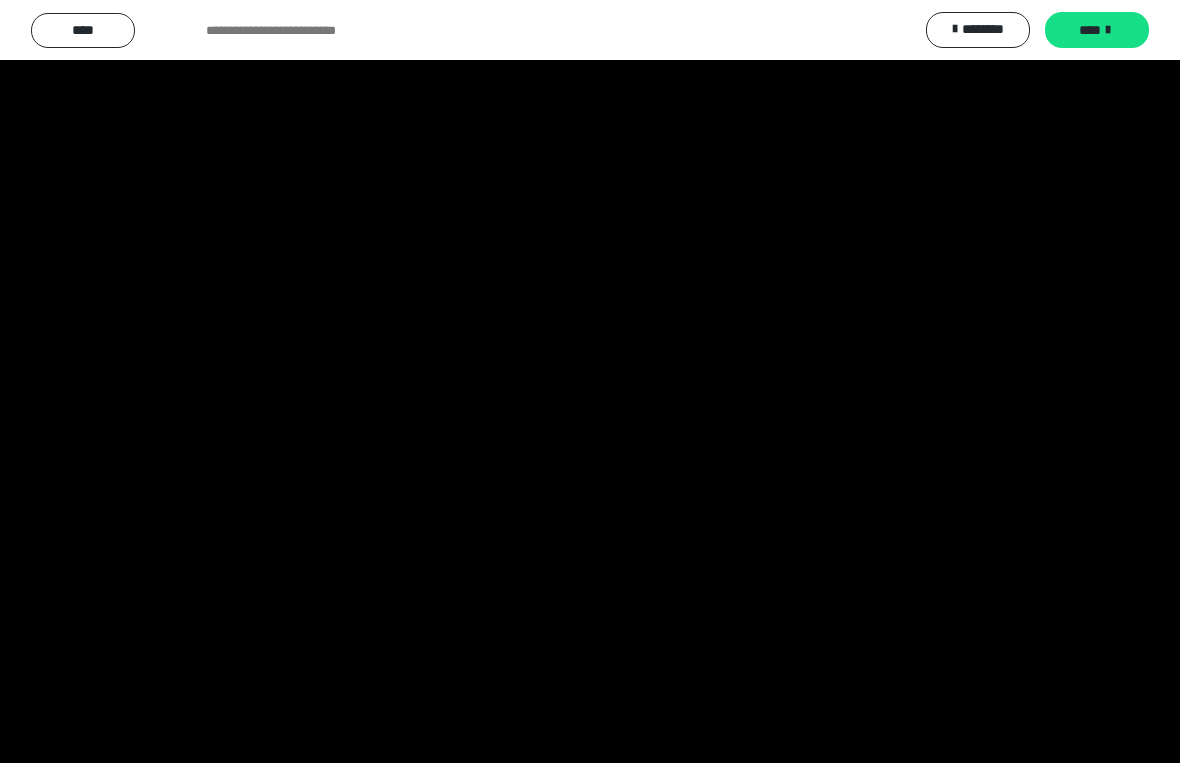 click at bounding box center [590, 381] 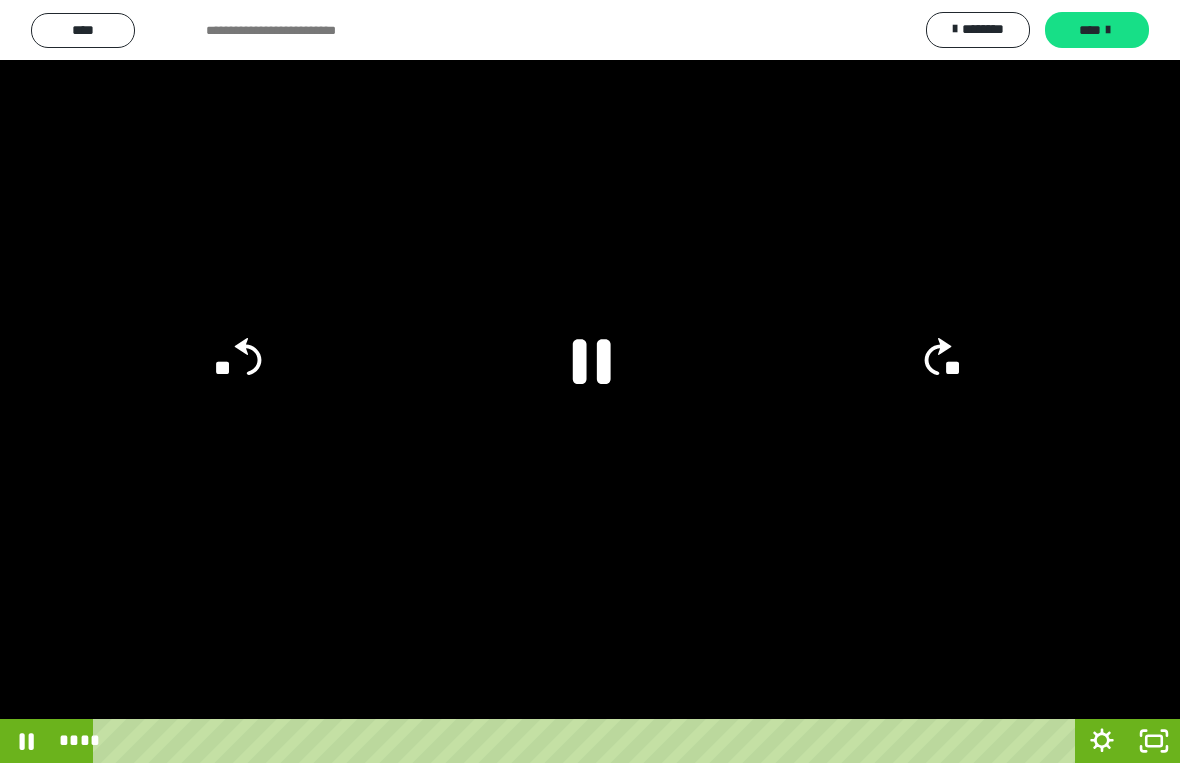 click 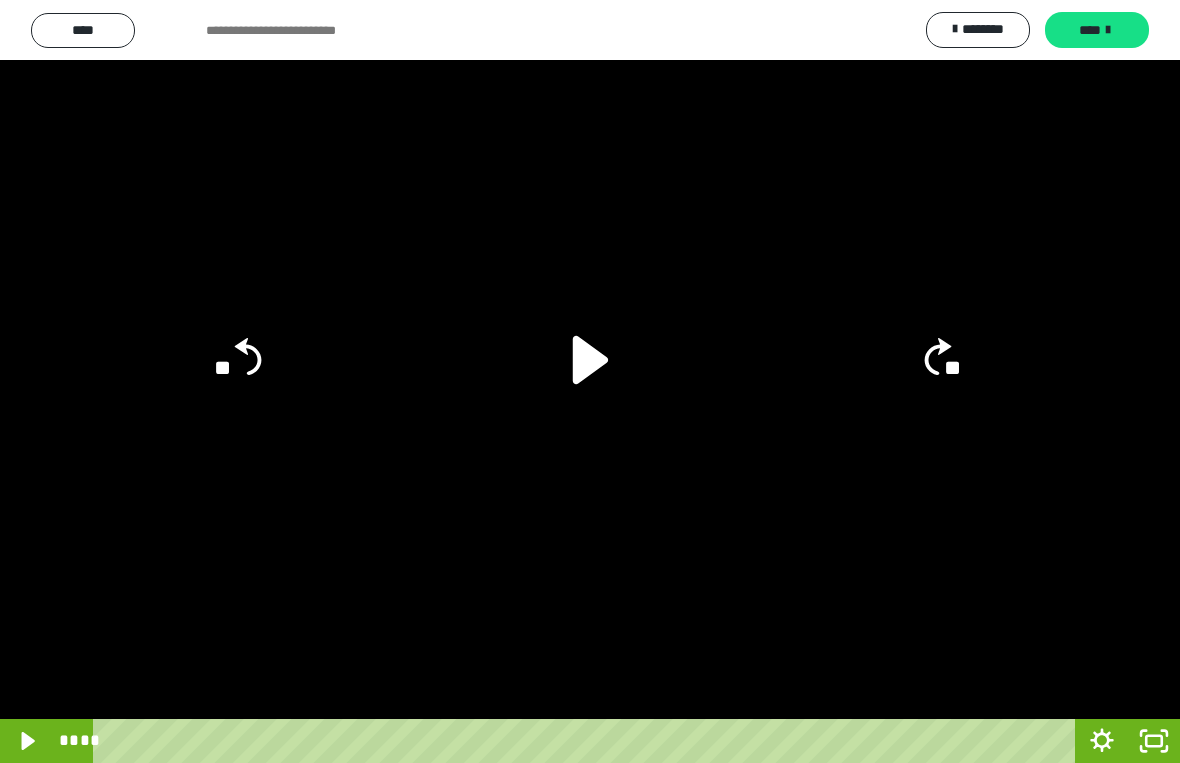 click at bounding box center [590, 381] 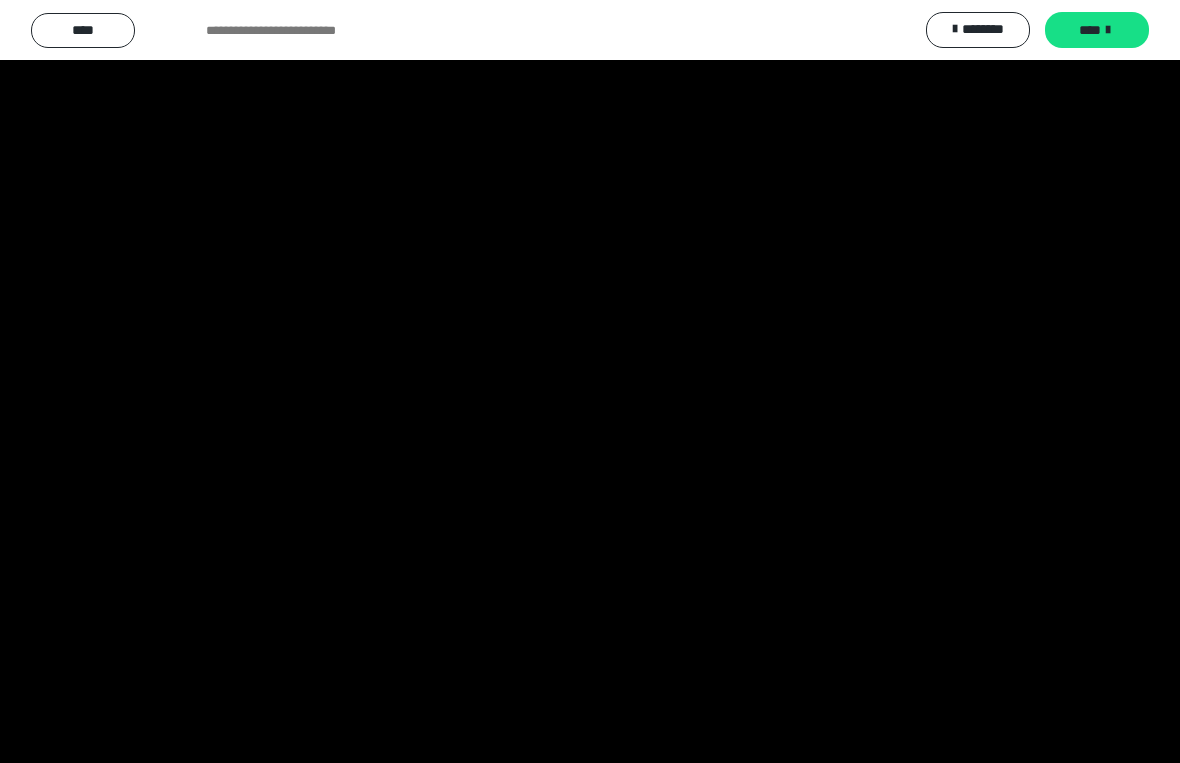 click at bounding box center (590, 381) 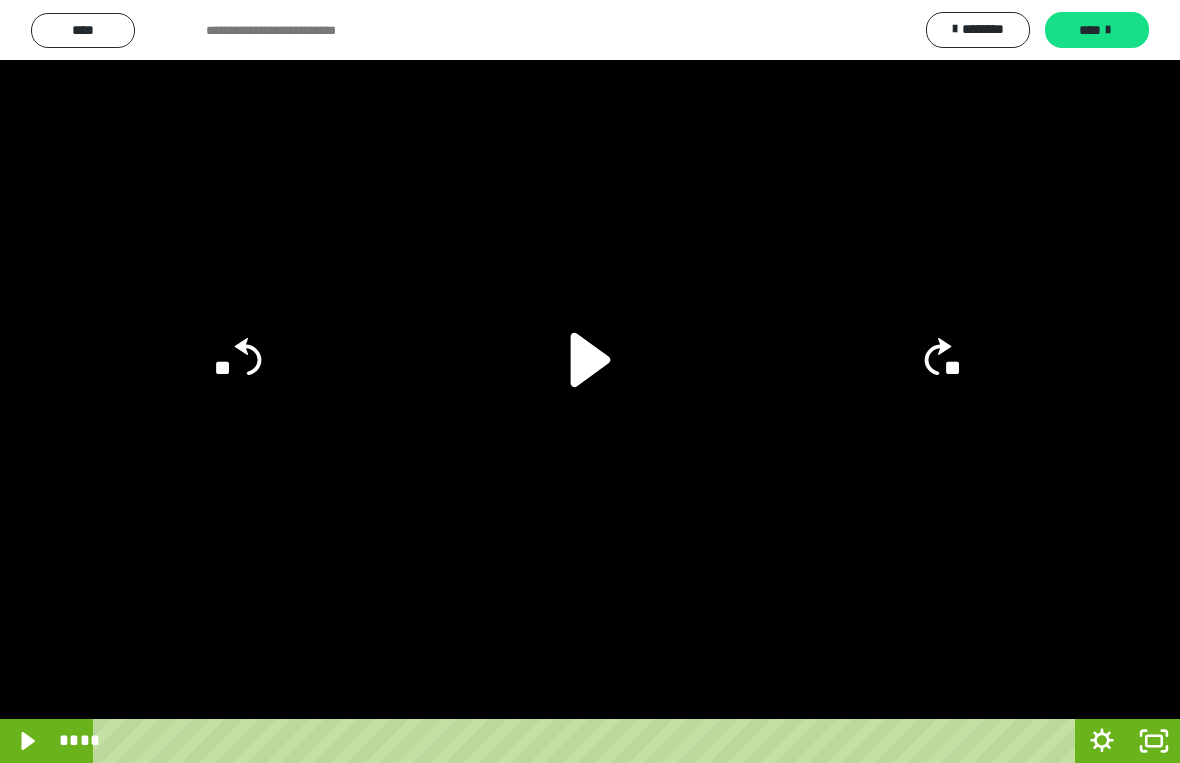 click 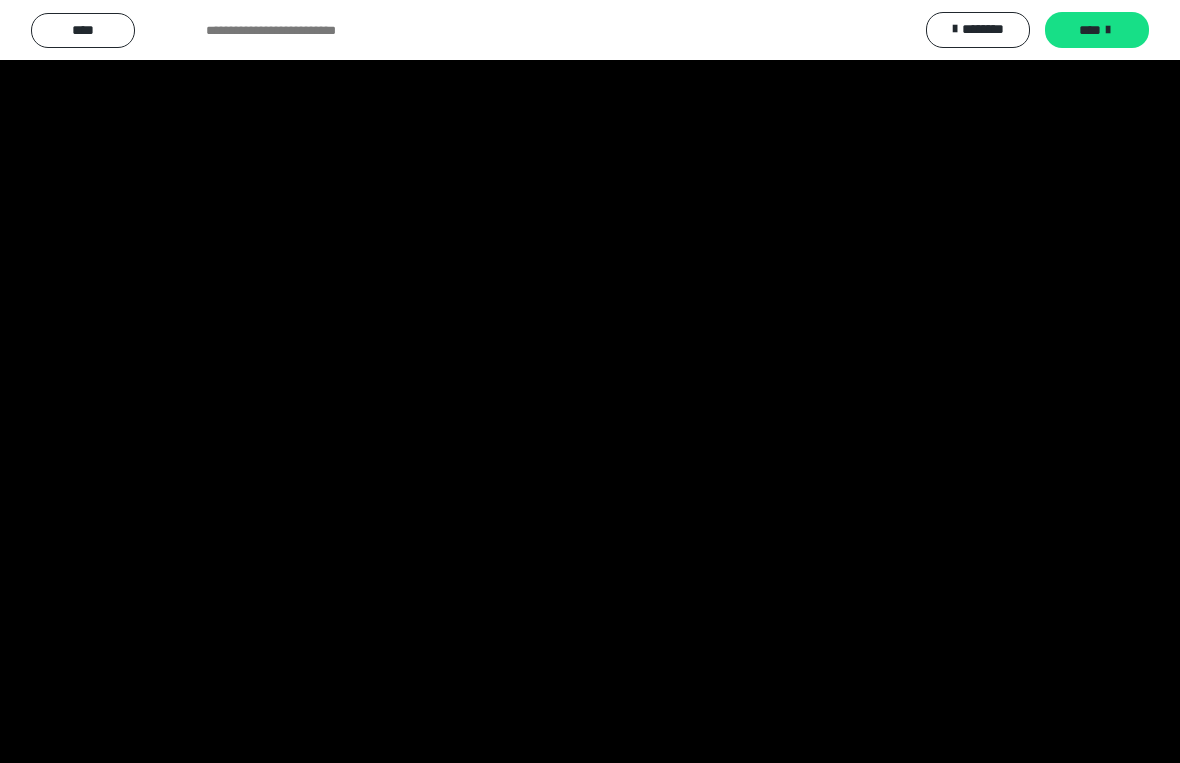 click at bounding box center [590, 381] 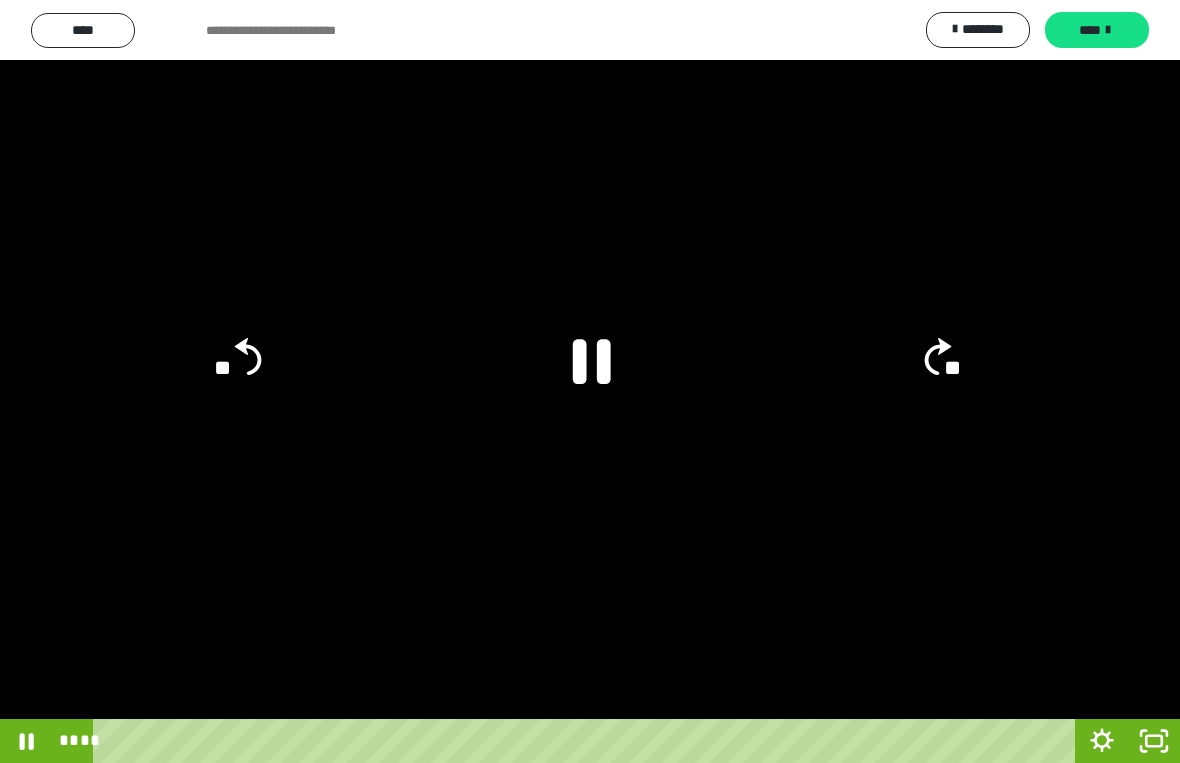 click on "**" 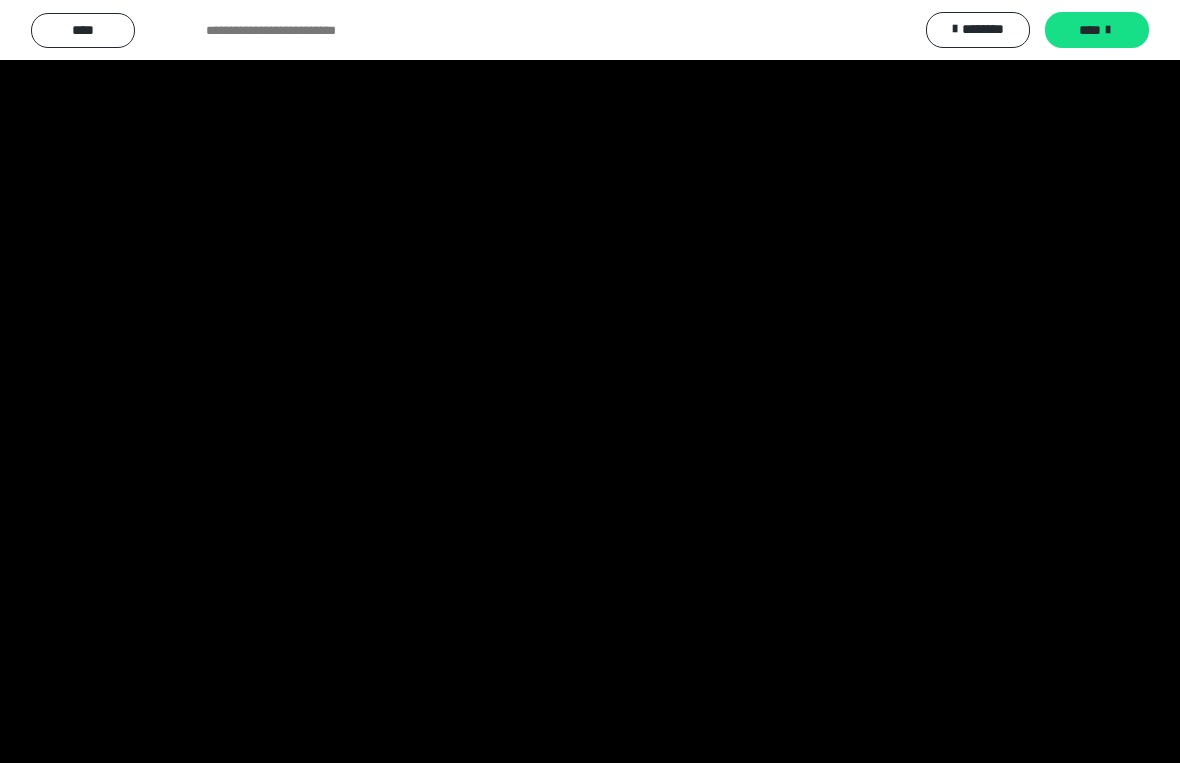 click at bounding box center (590, 381) 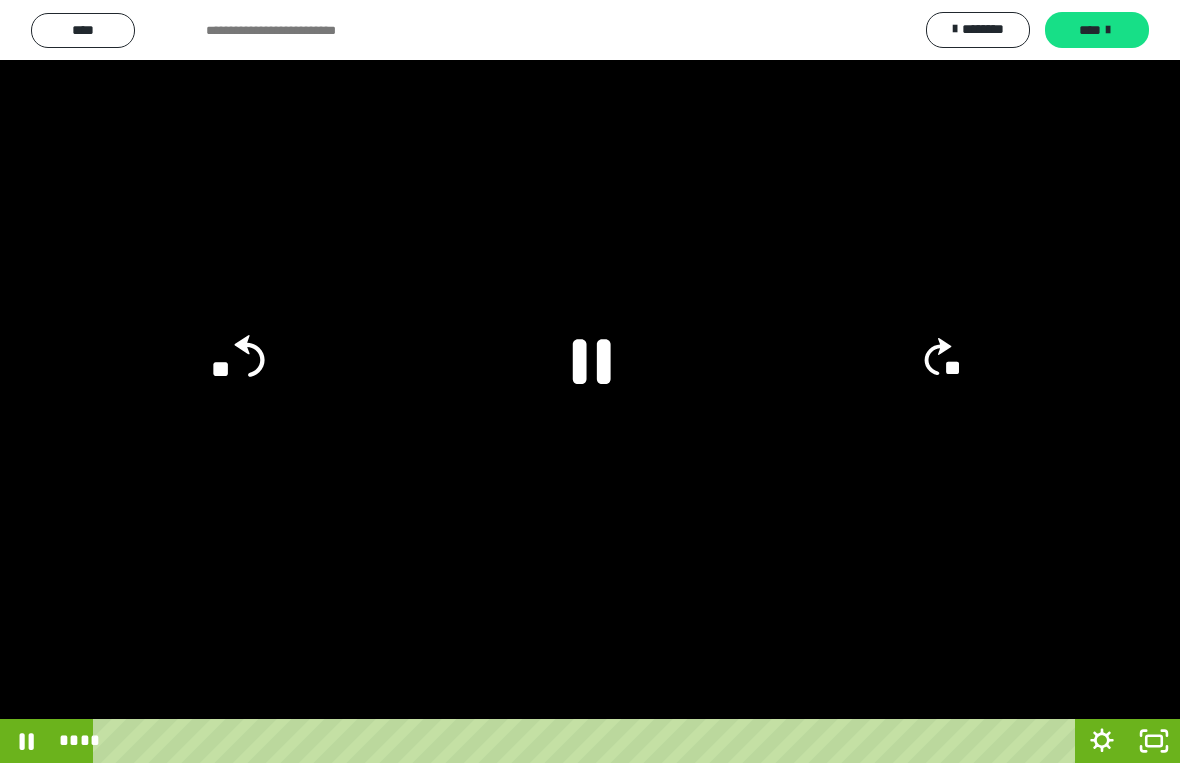 click on "**" 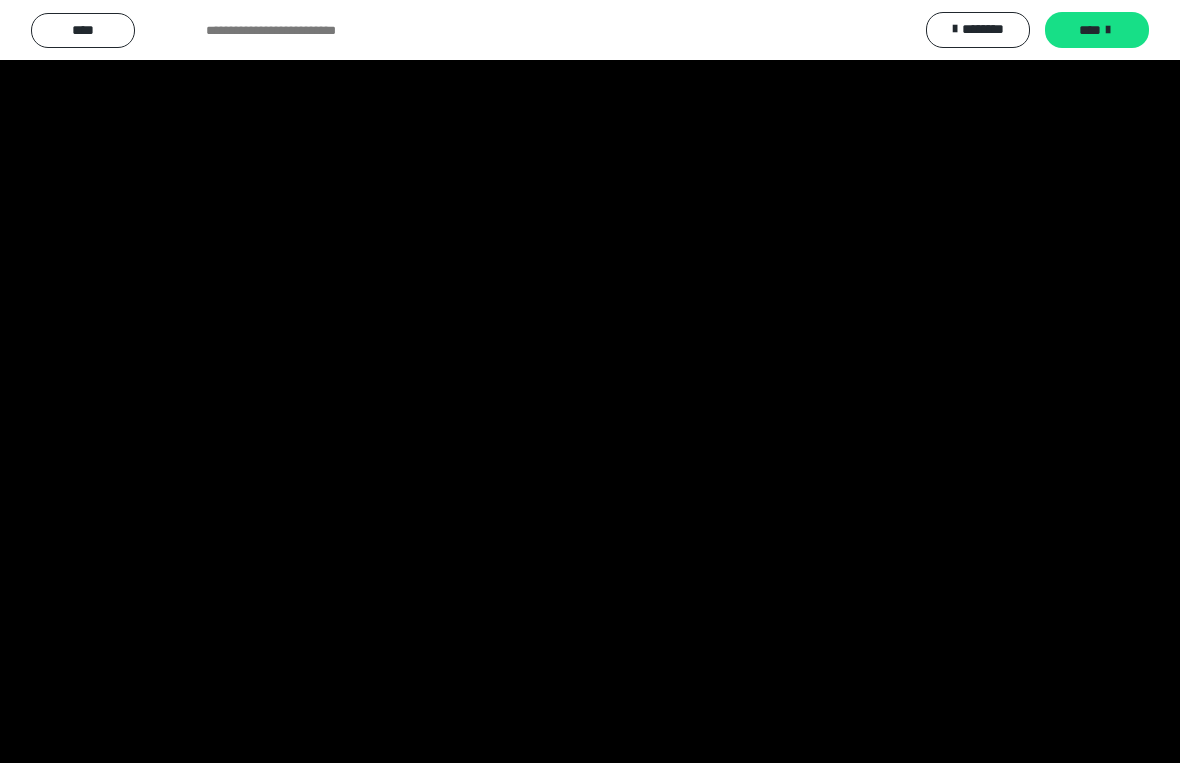 click at bounding box center [590, 381] 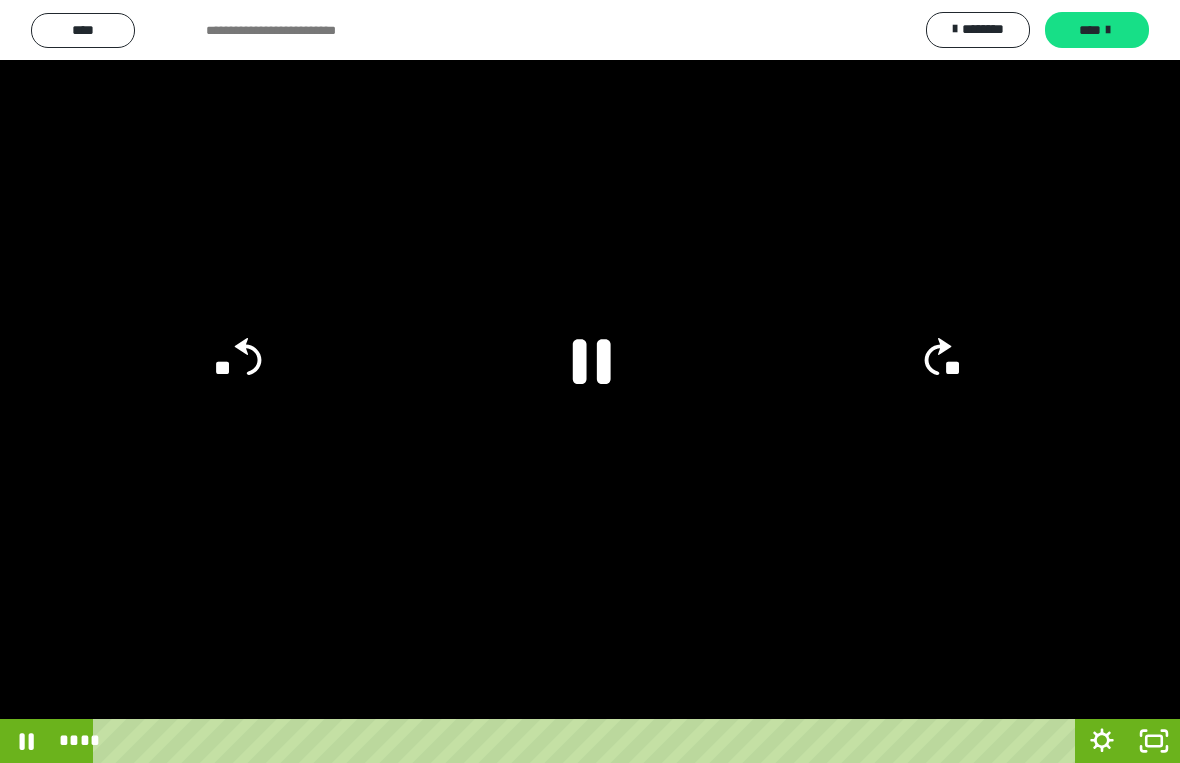 click 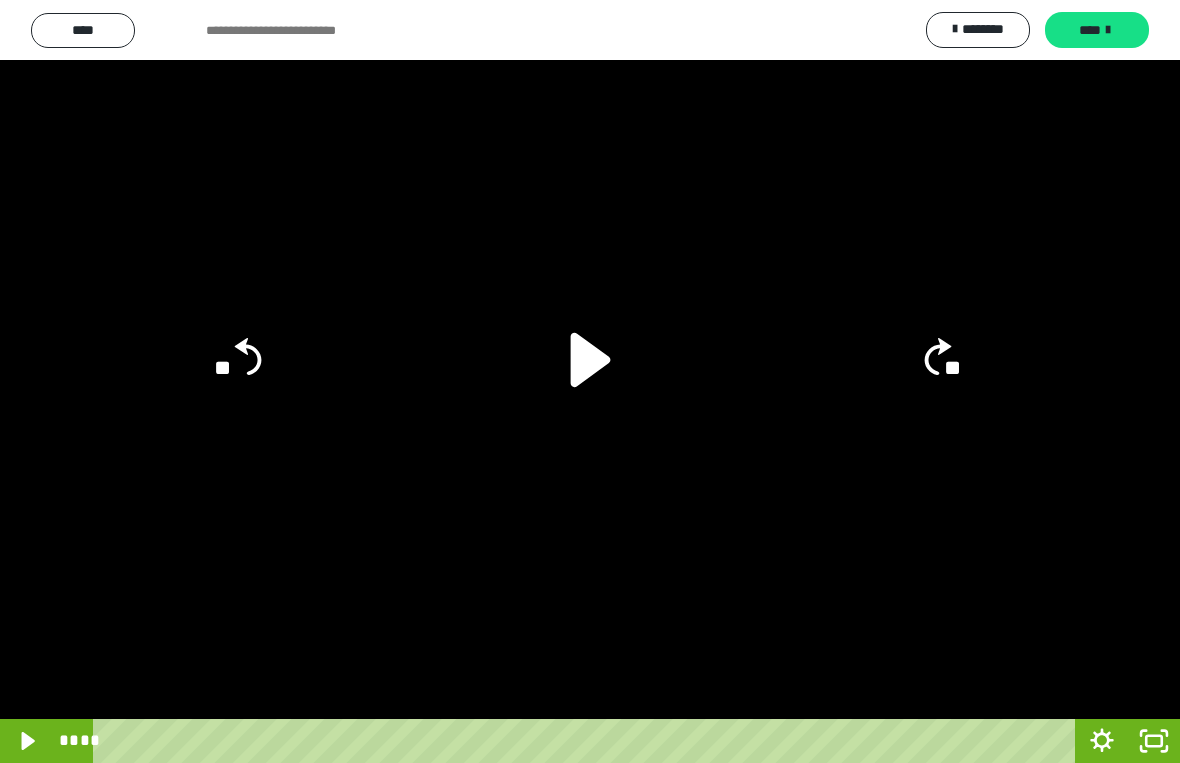click 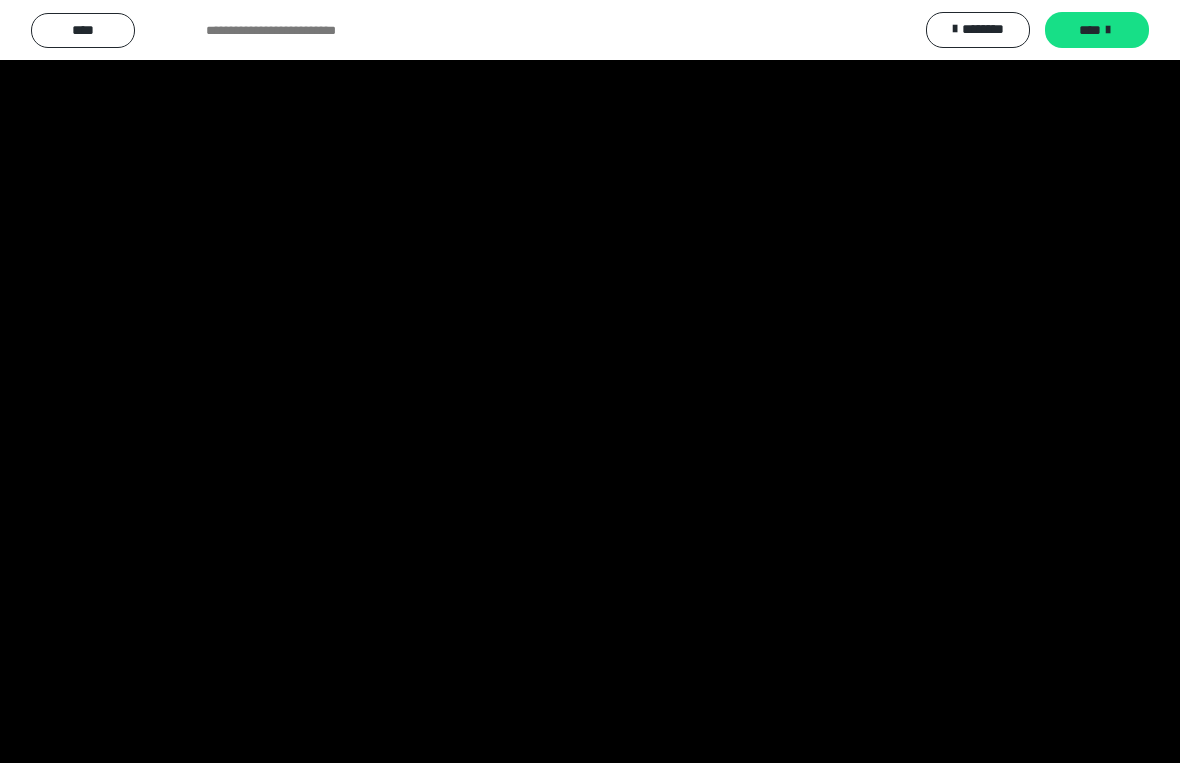click at bounding box center (590, 381) 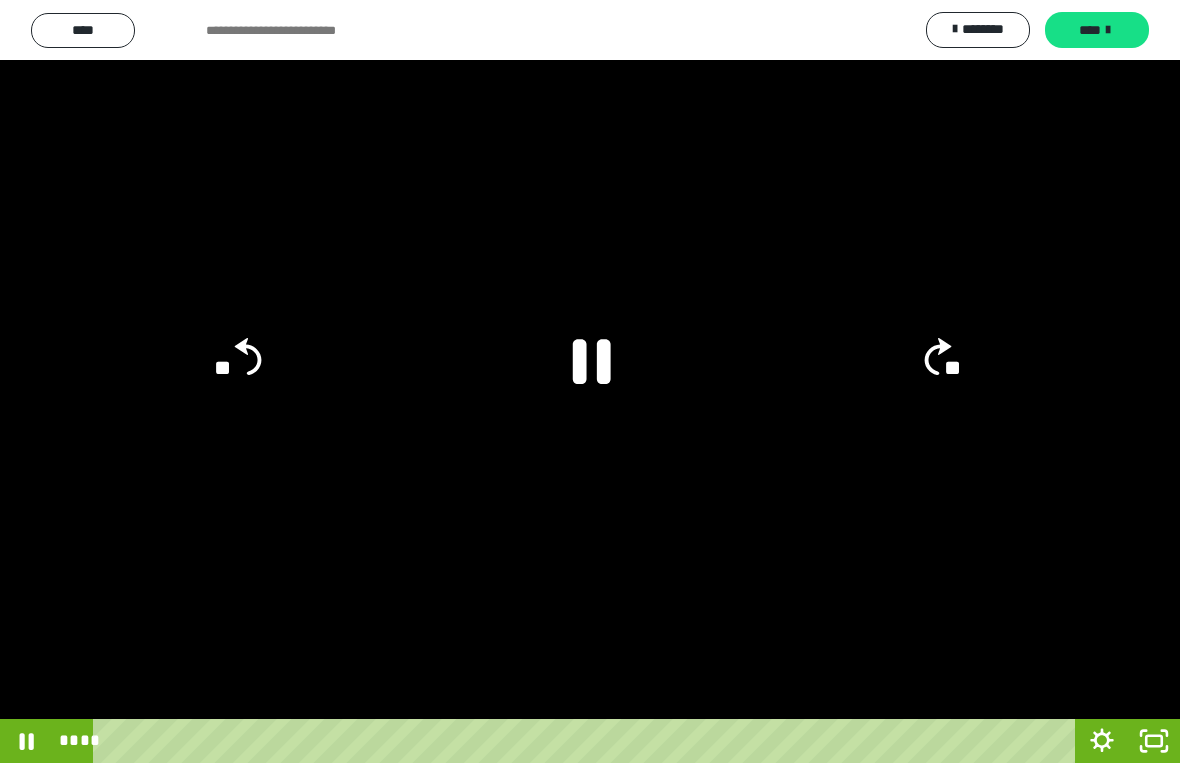 click 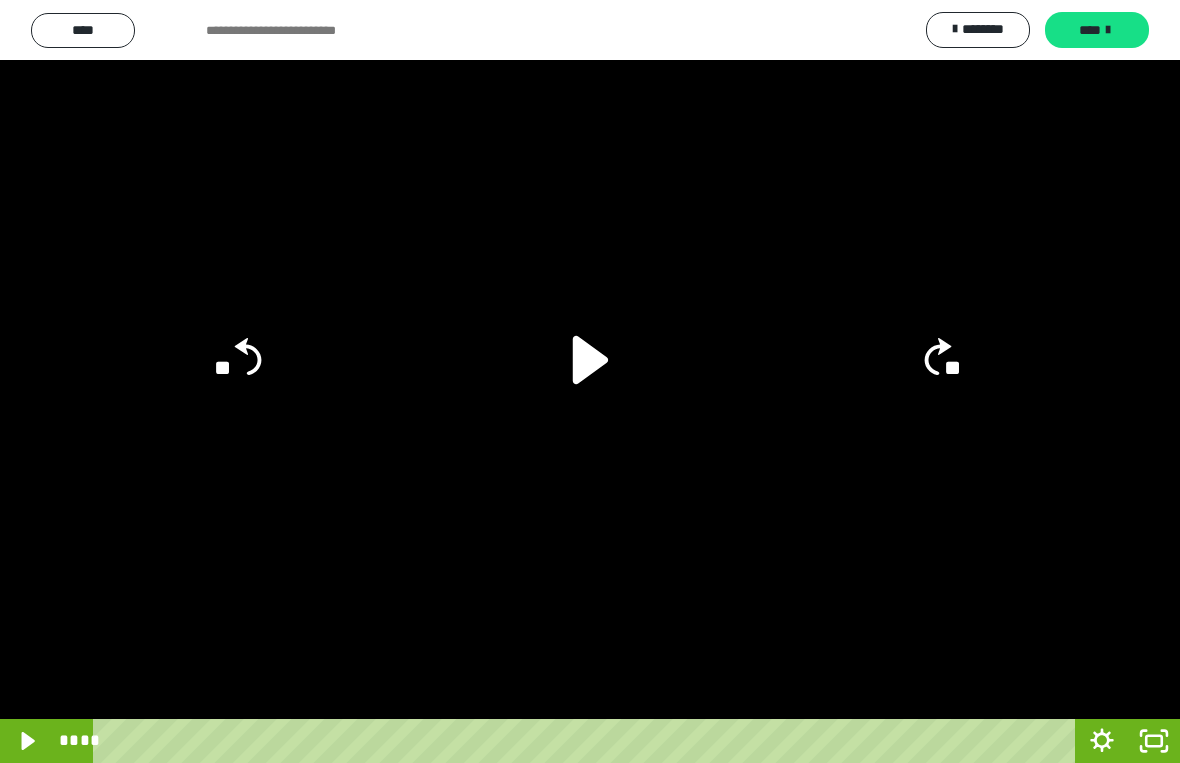 click 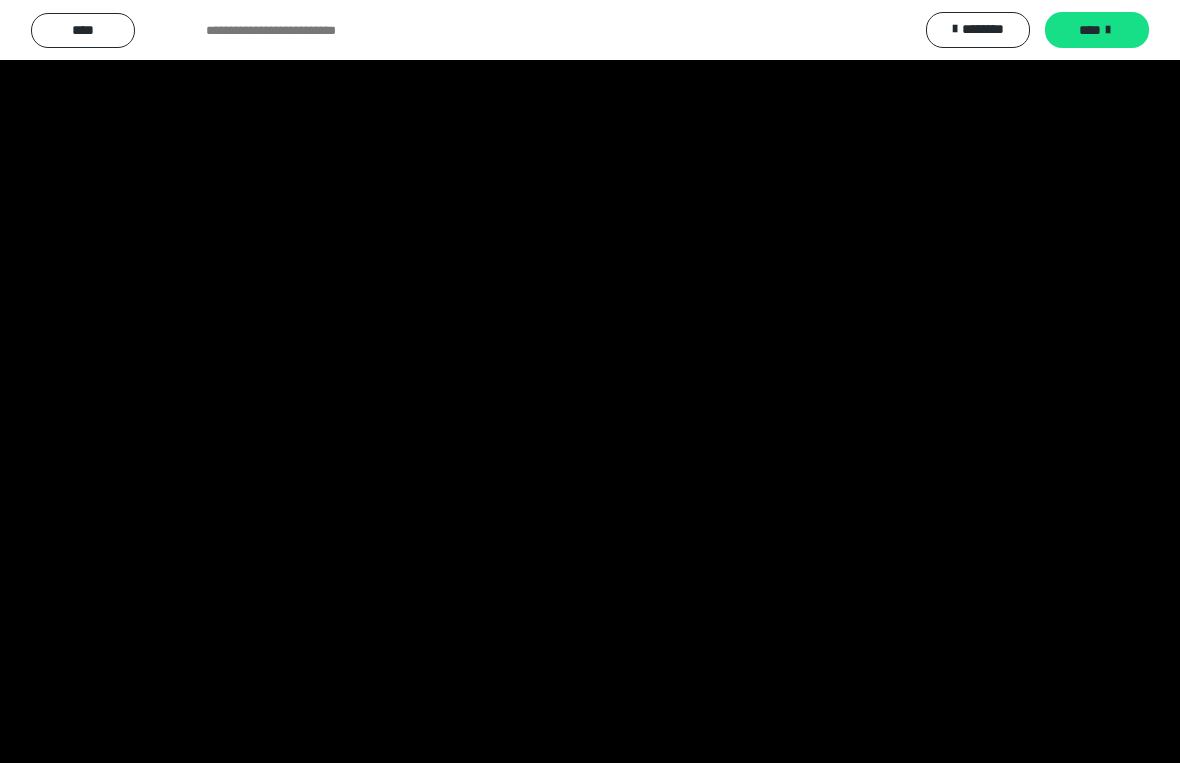 click at bounding box center [590, 381] 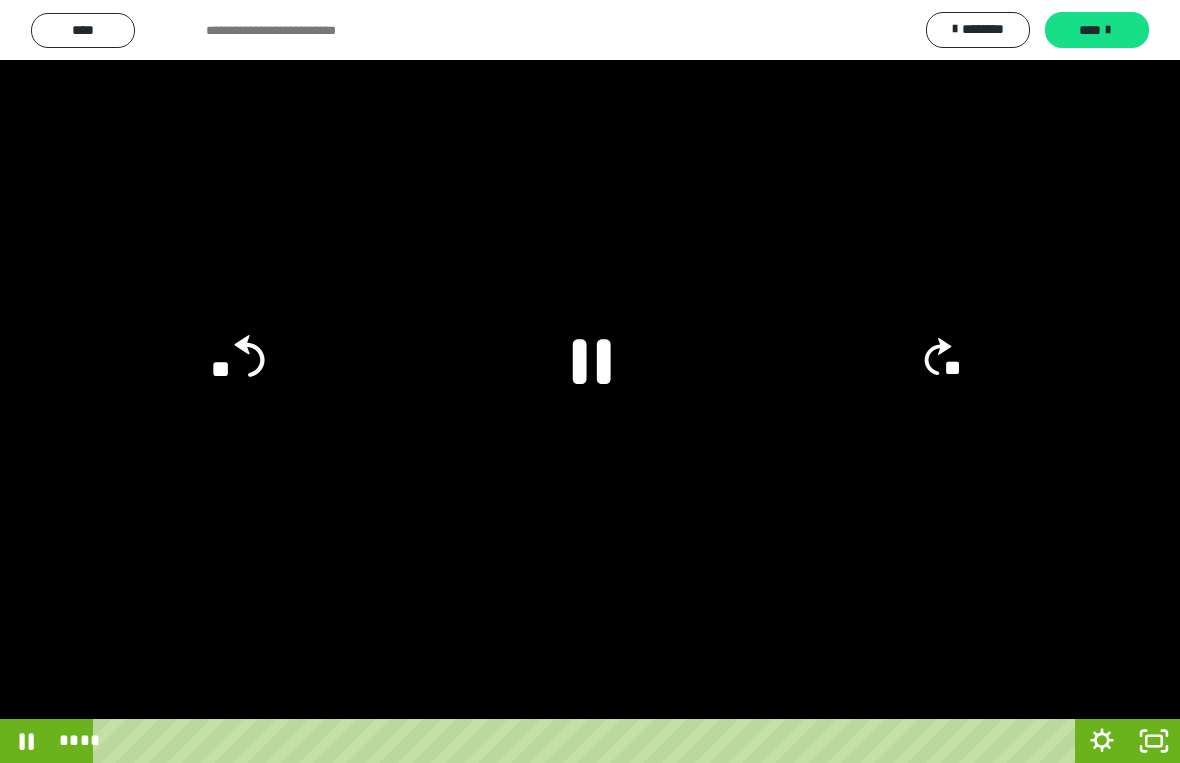 click on "**" 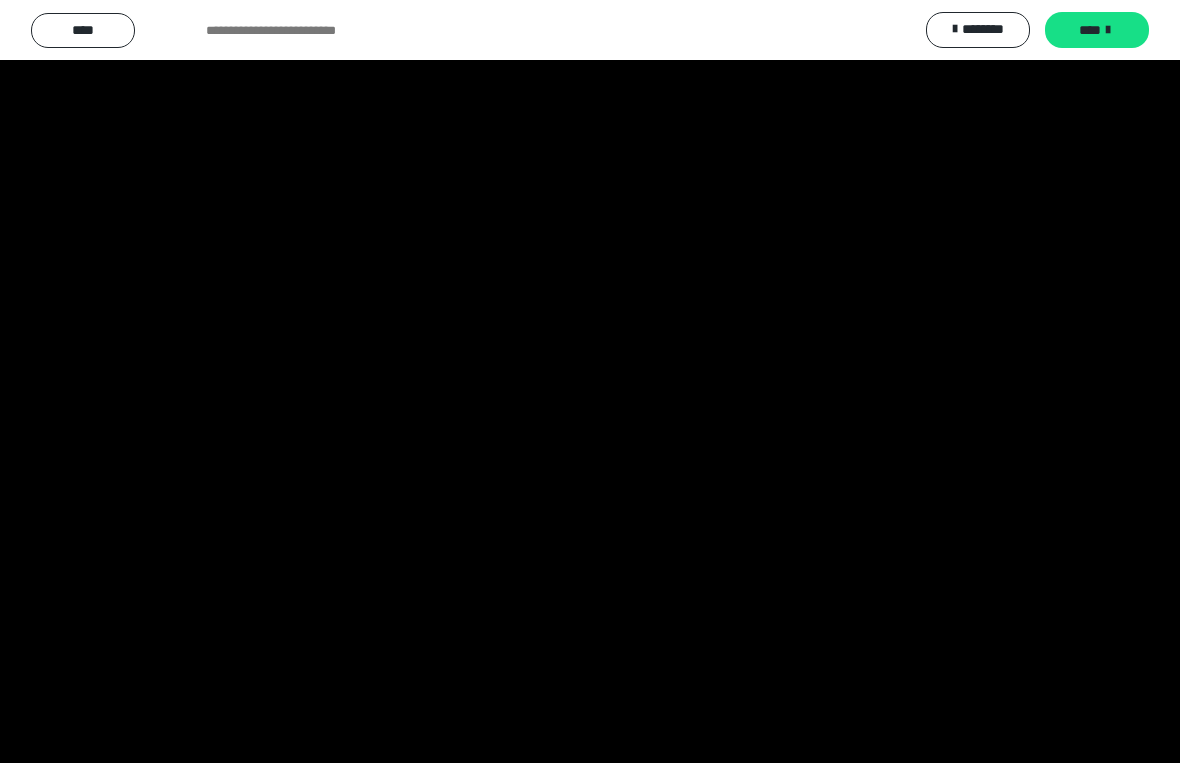 click at bounding box center [590, 381] 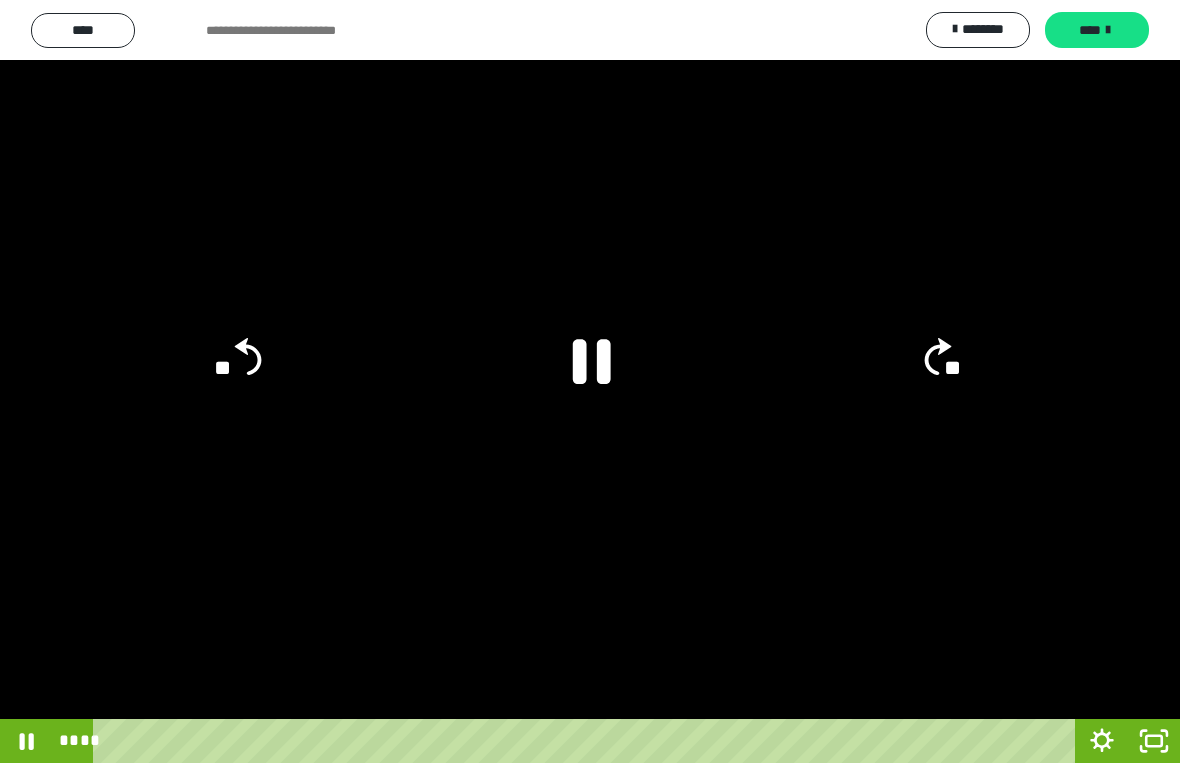 click 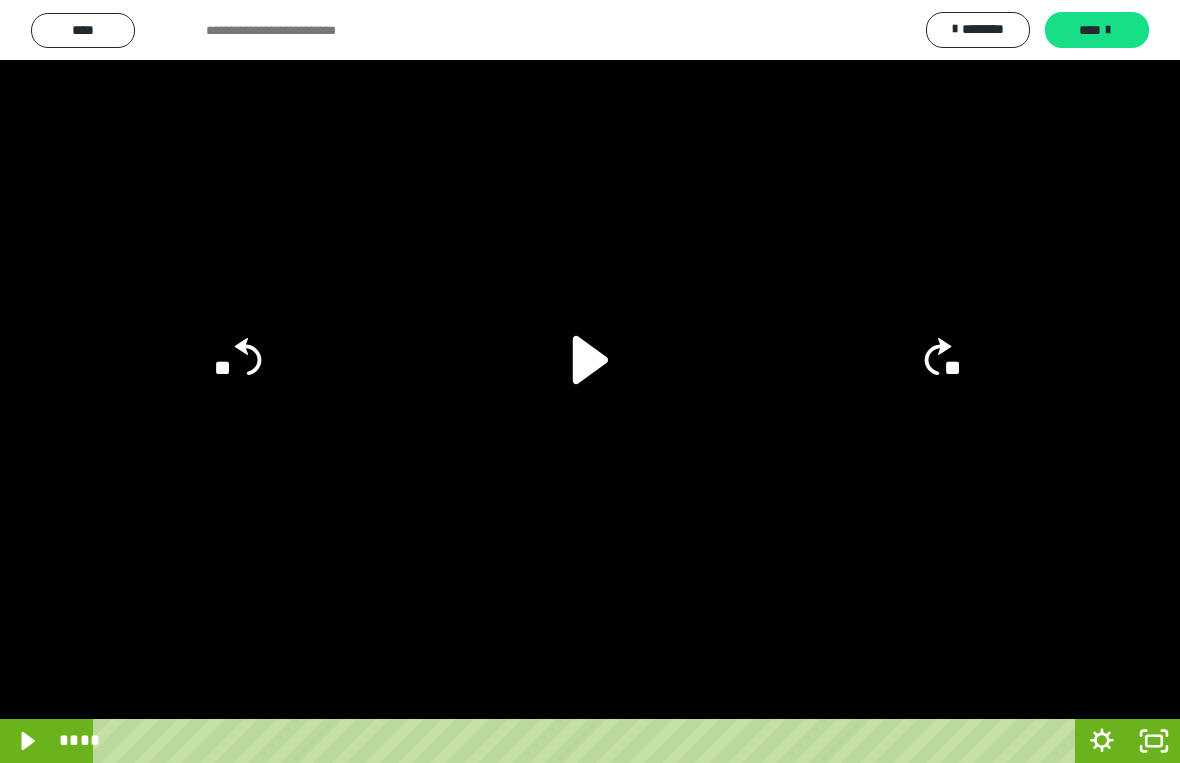 click 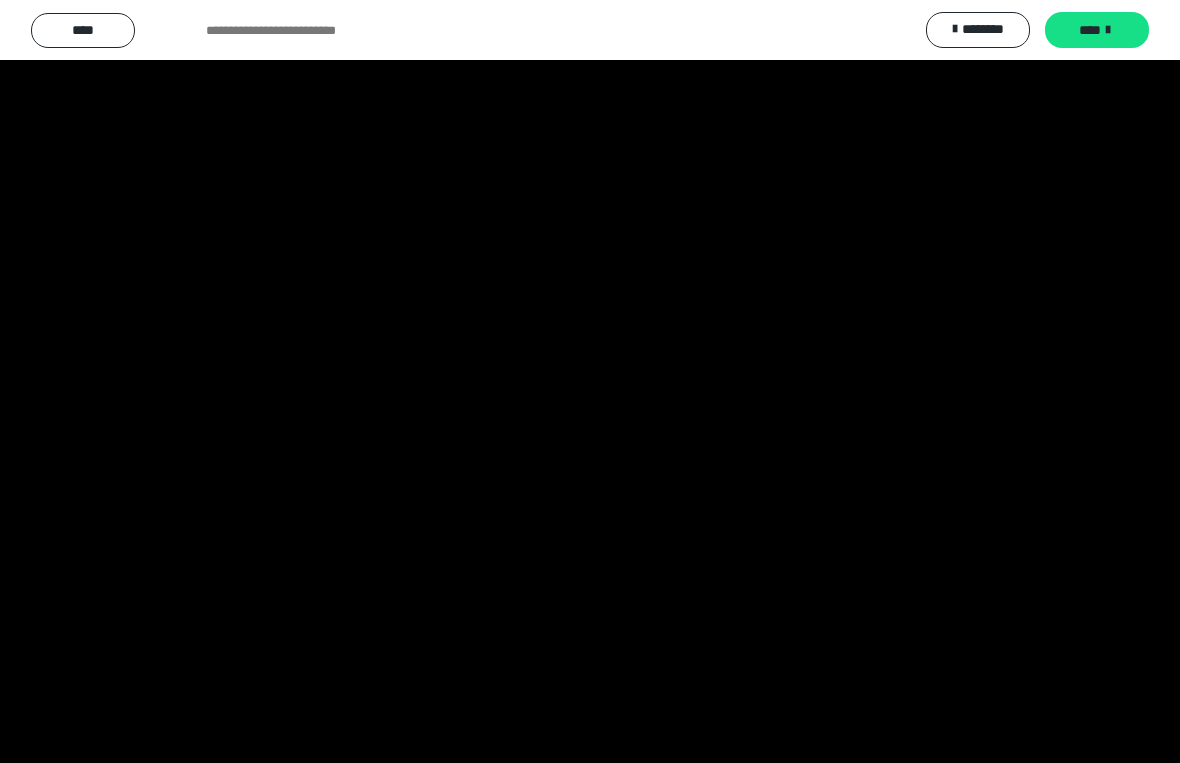 click at bounding box center [590, 381] 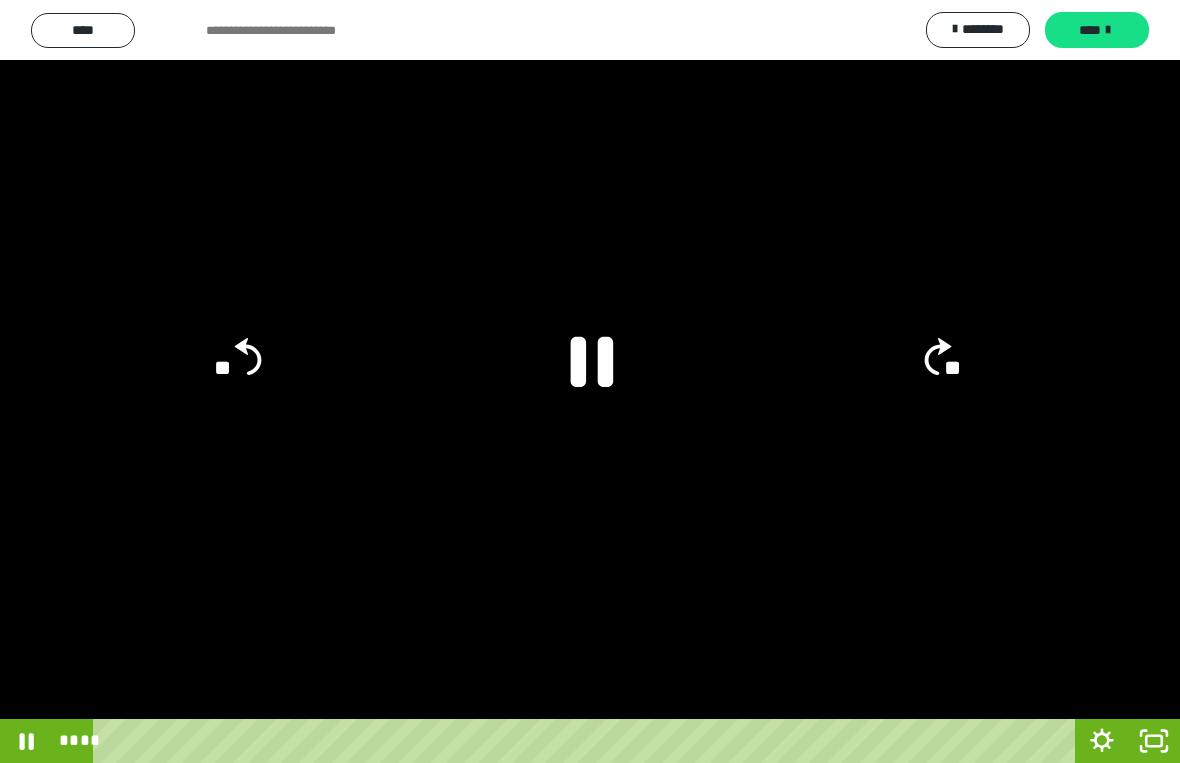 click 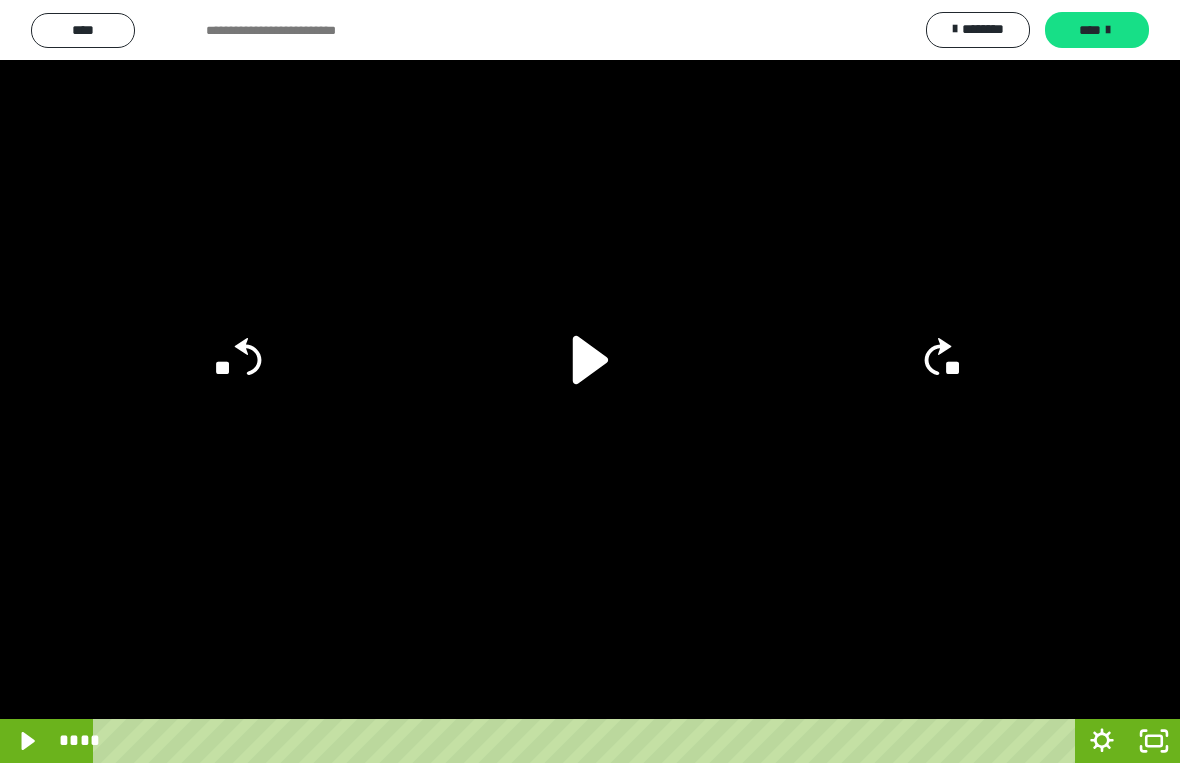 click 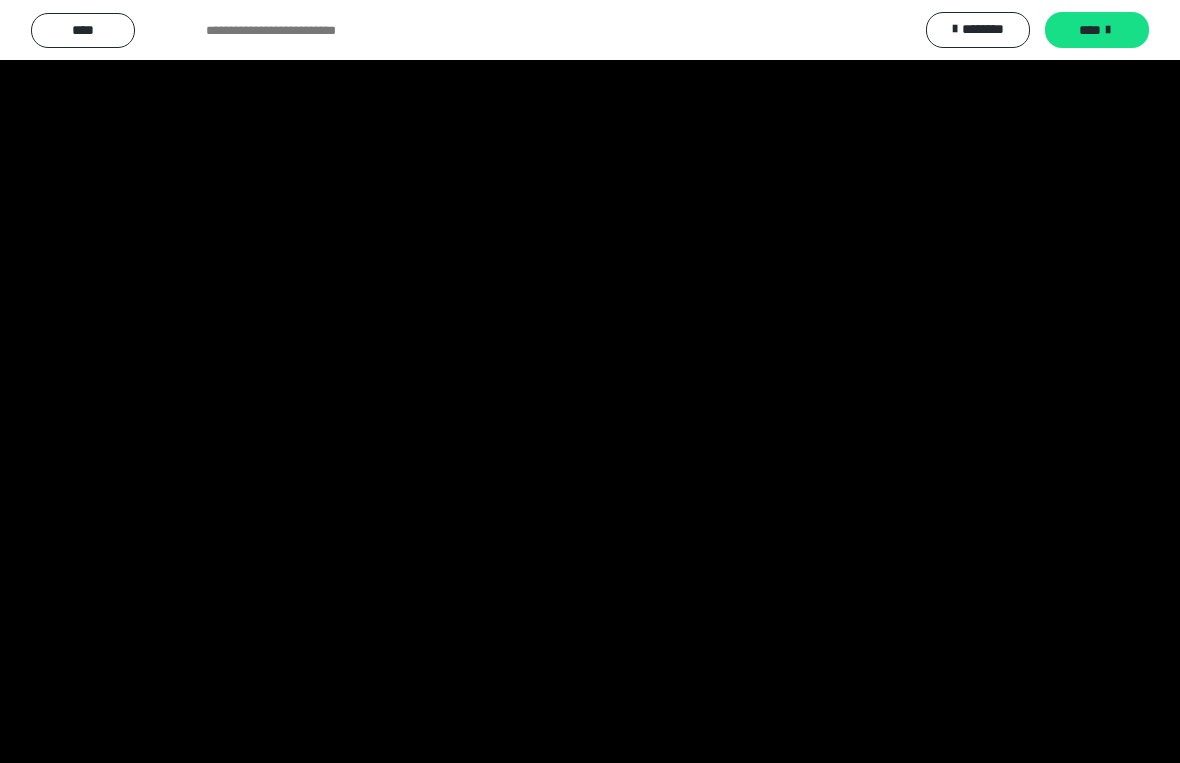 click at bounding box center [590, 381] 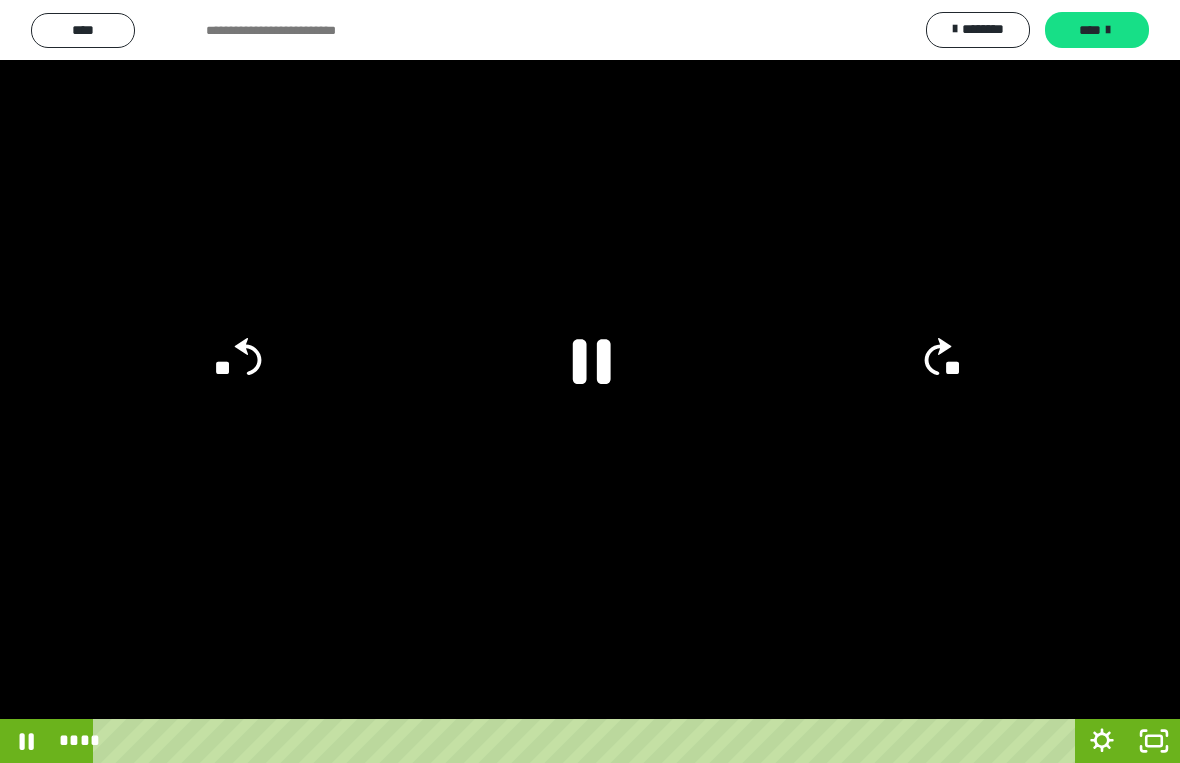 click on "**" 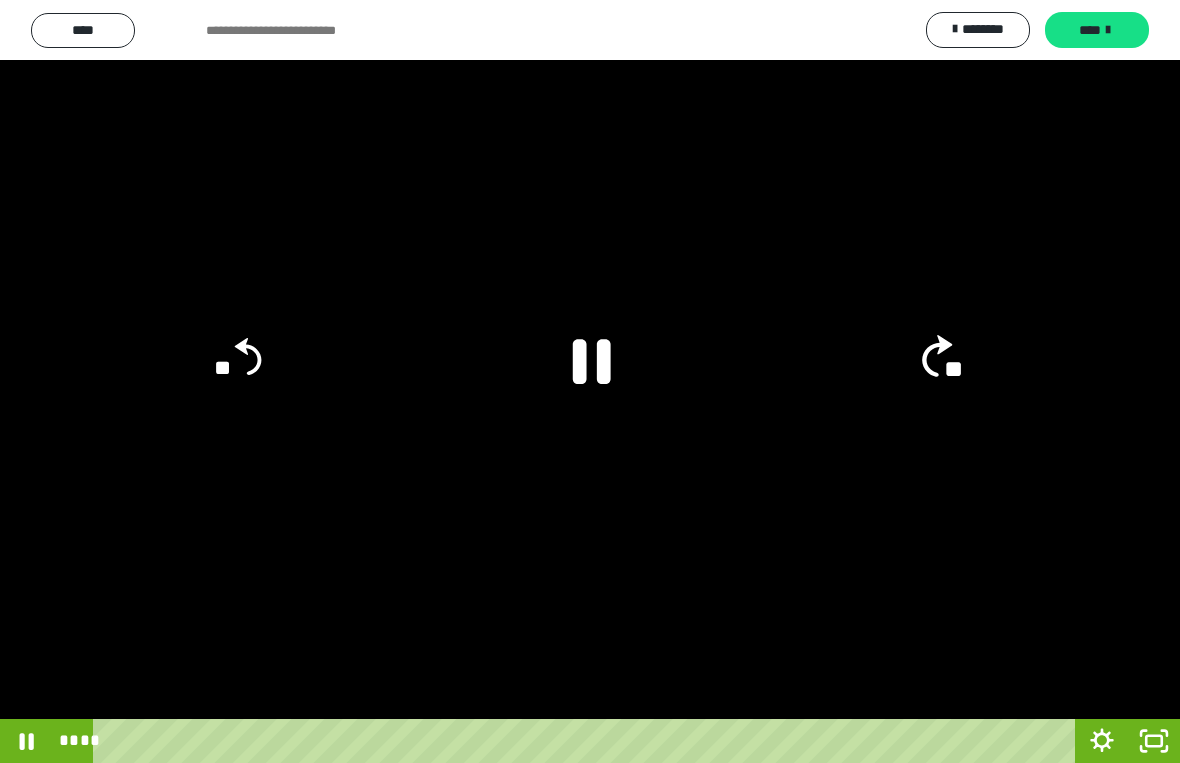 click 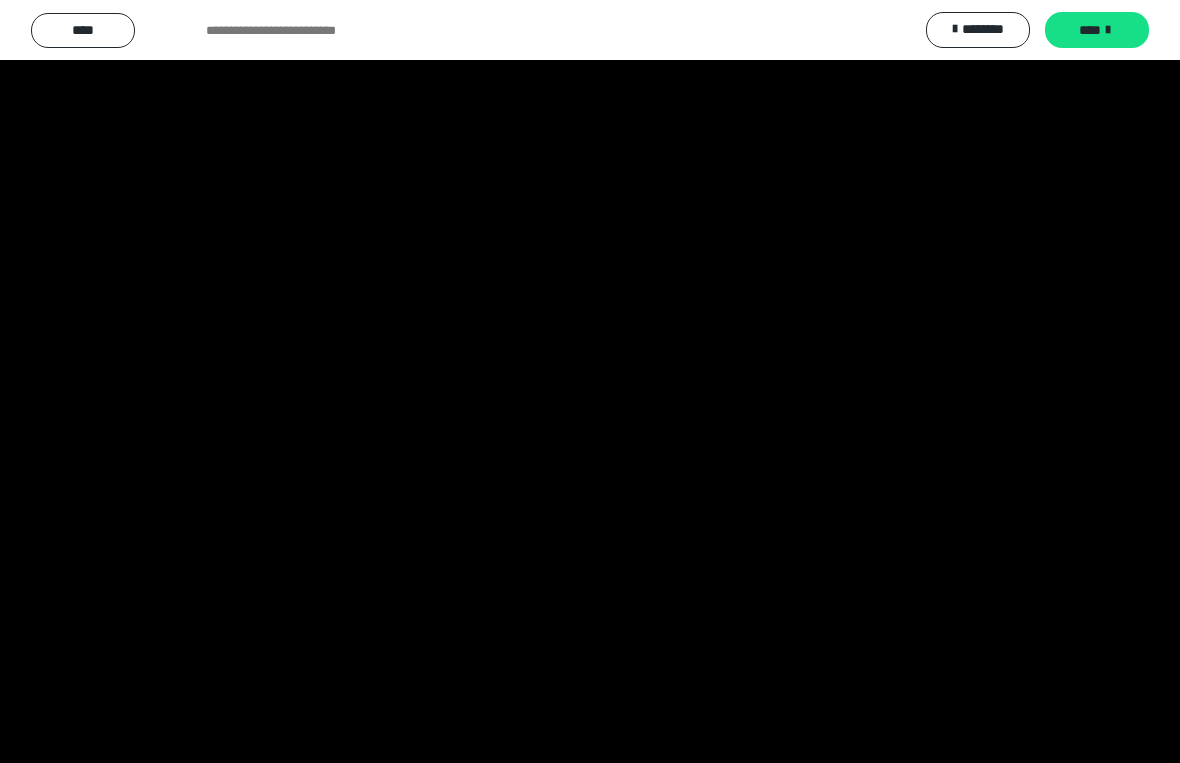 click at bounding box center [590, 381] 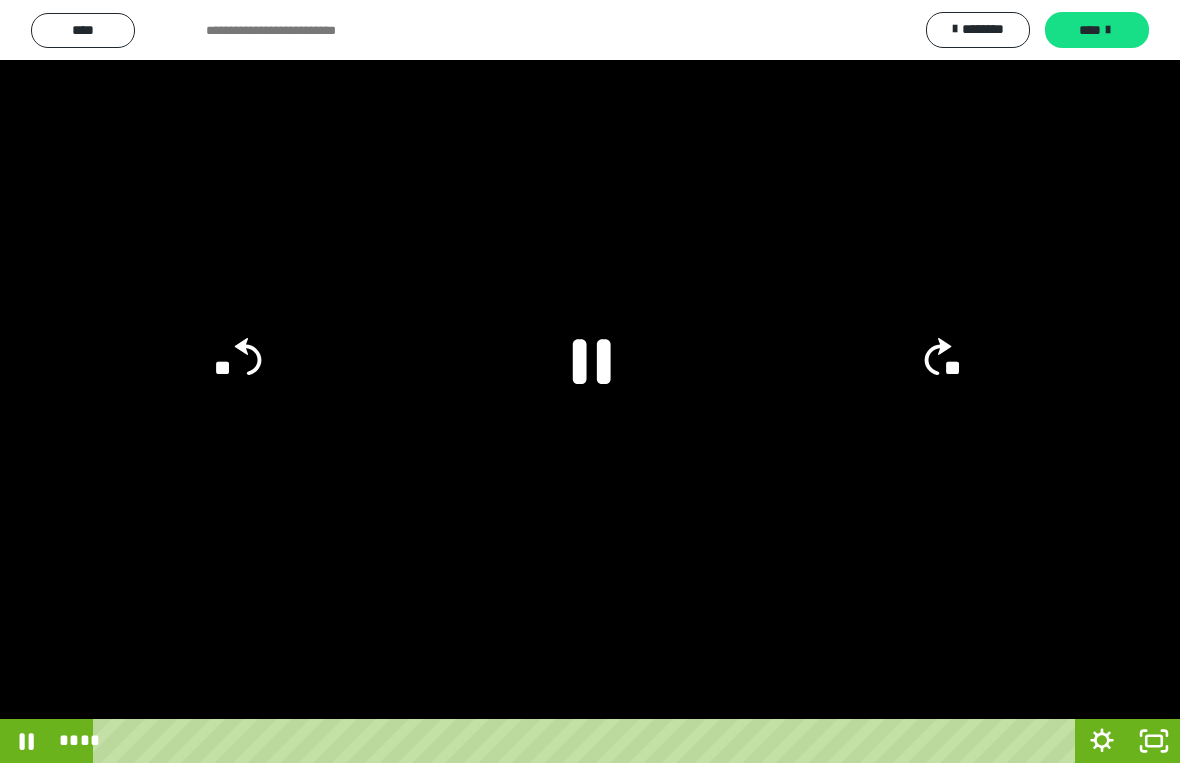 click on "**" 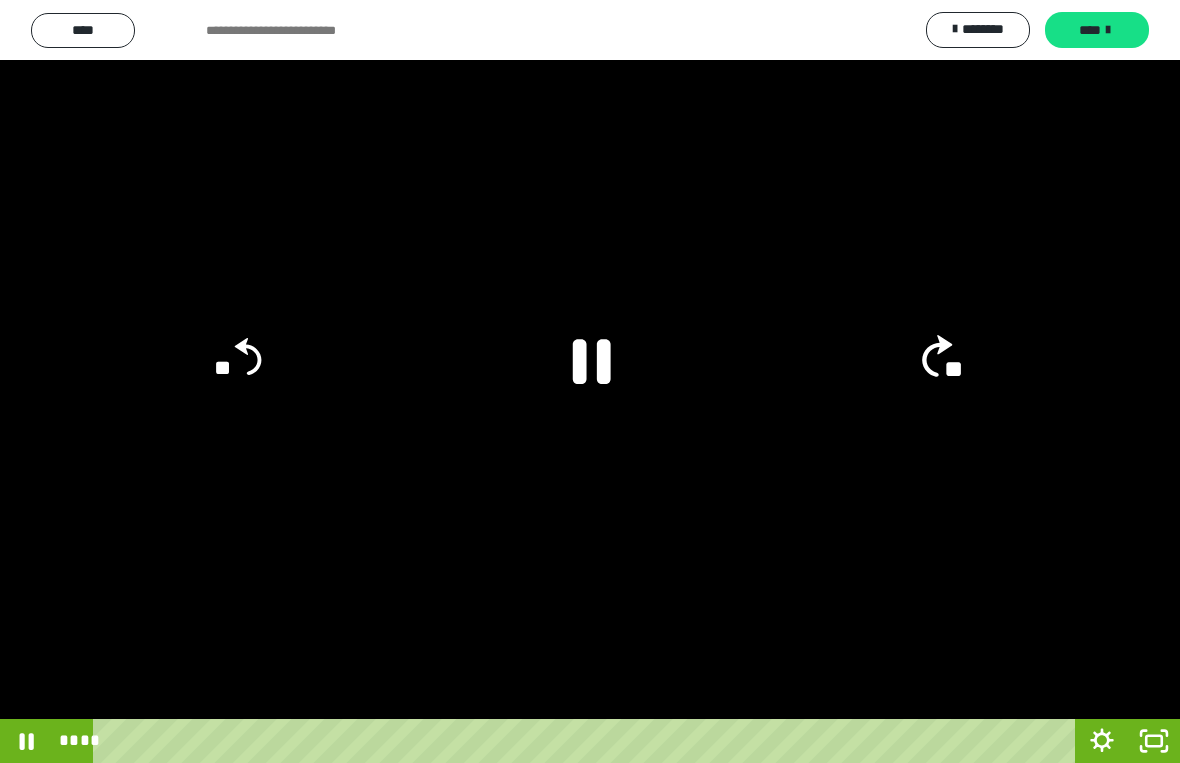 click on "**" 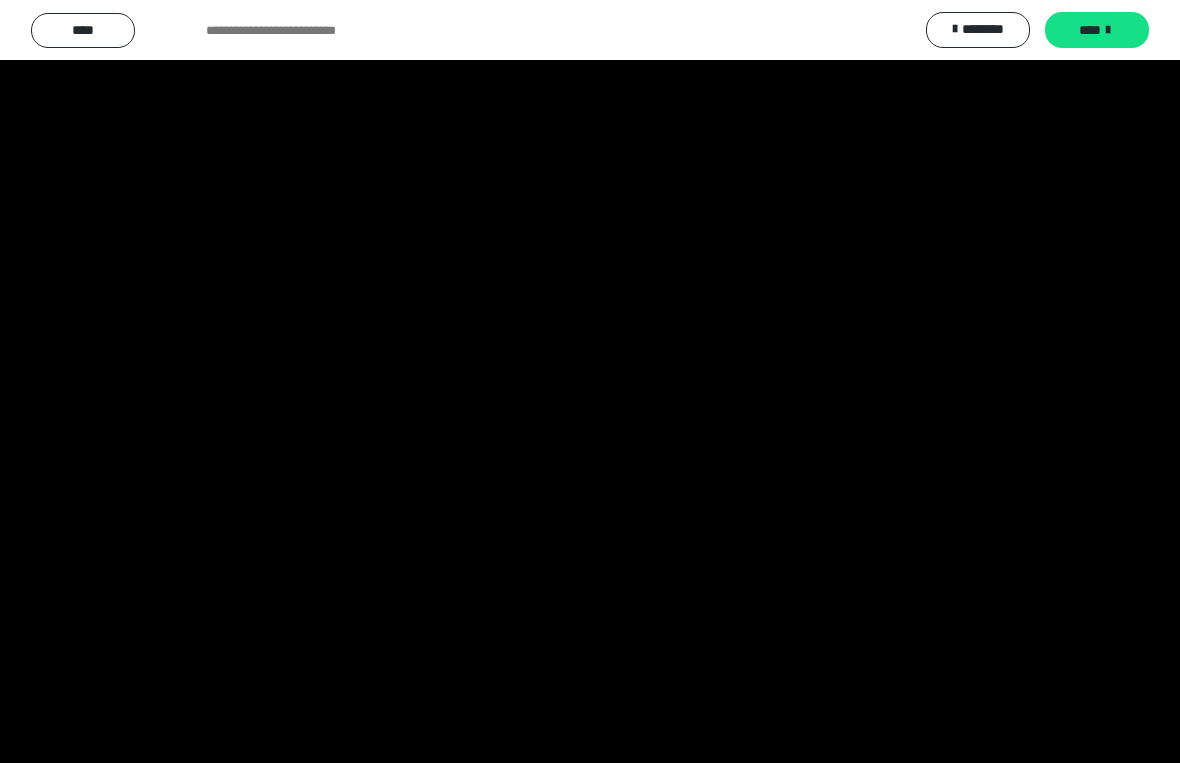 click at bounding box center [590, 381] 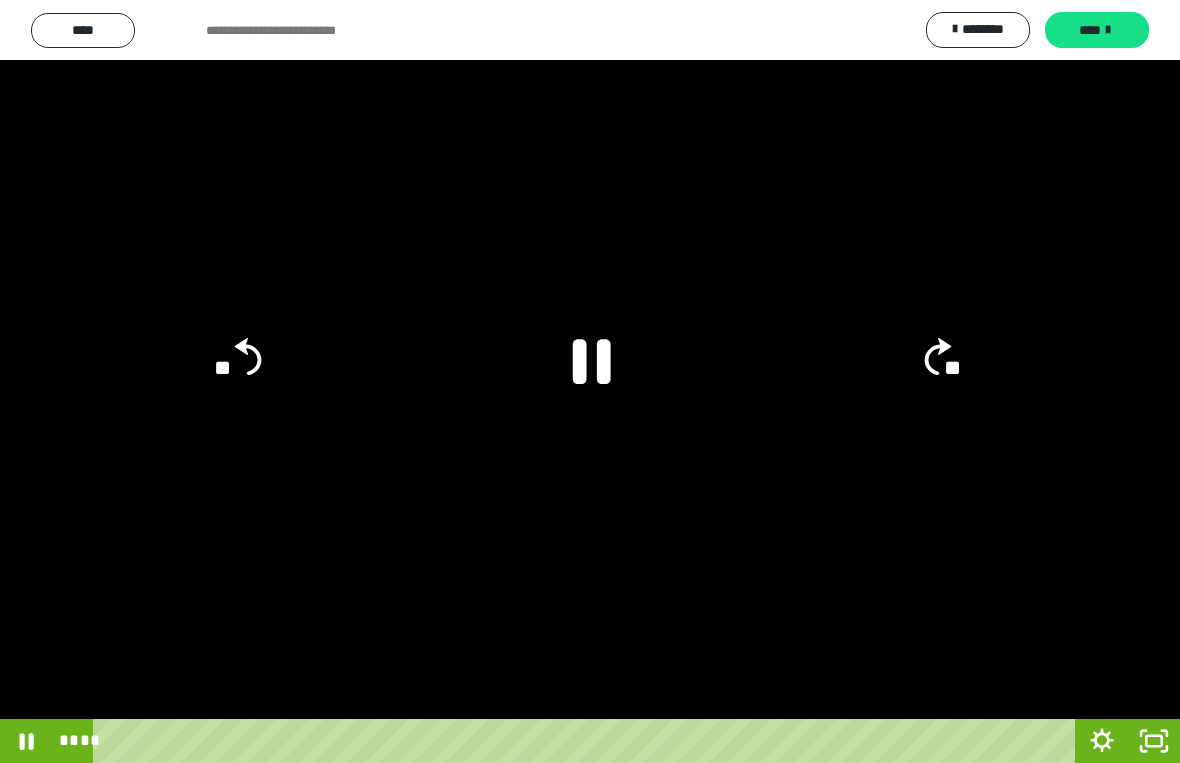 click on "**" 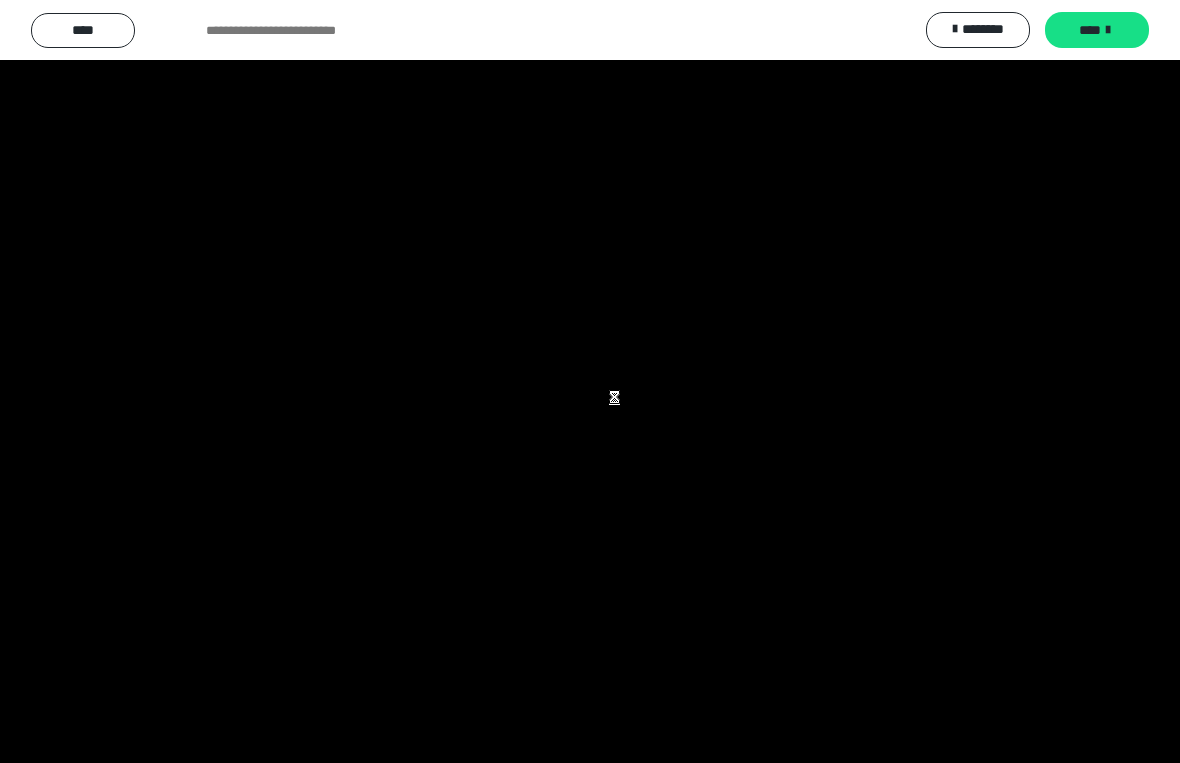 scroll, scrollTop: 0, scrollLeft: 0, axis: both 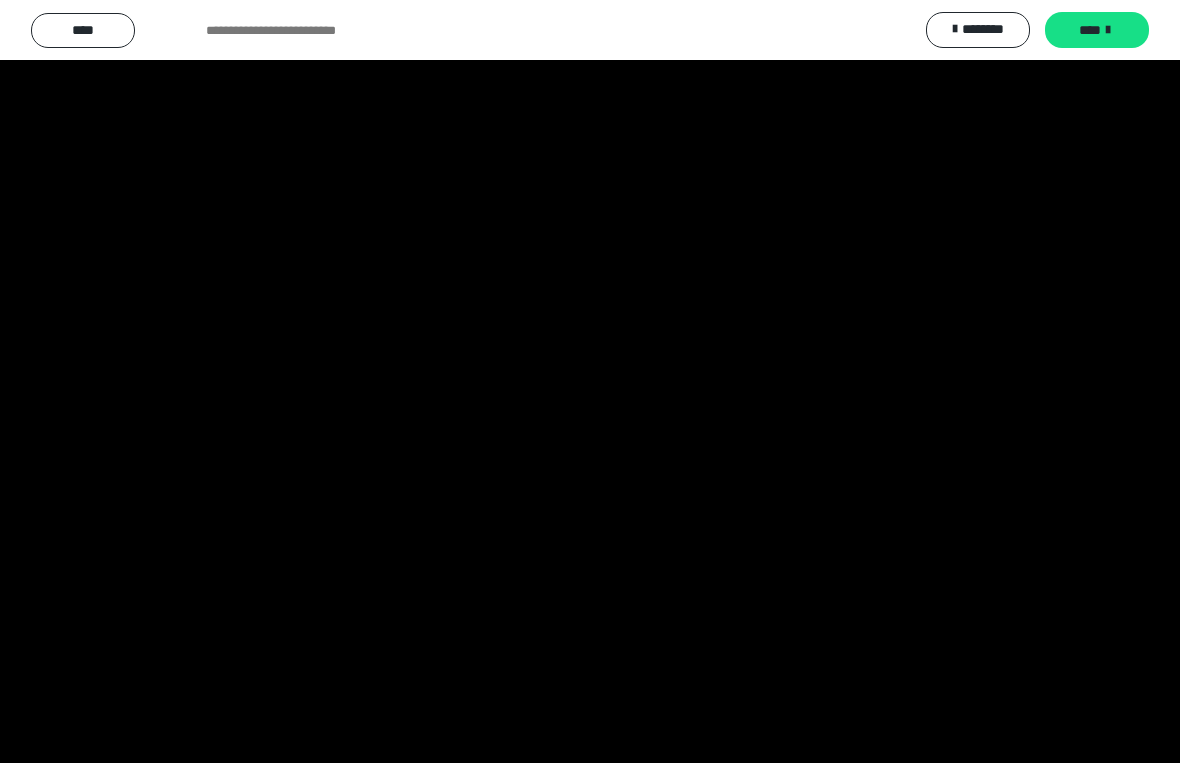 click at bounding box center [590, 381] 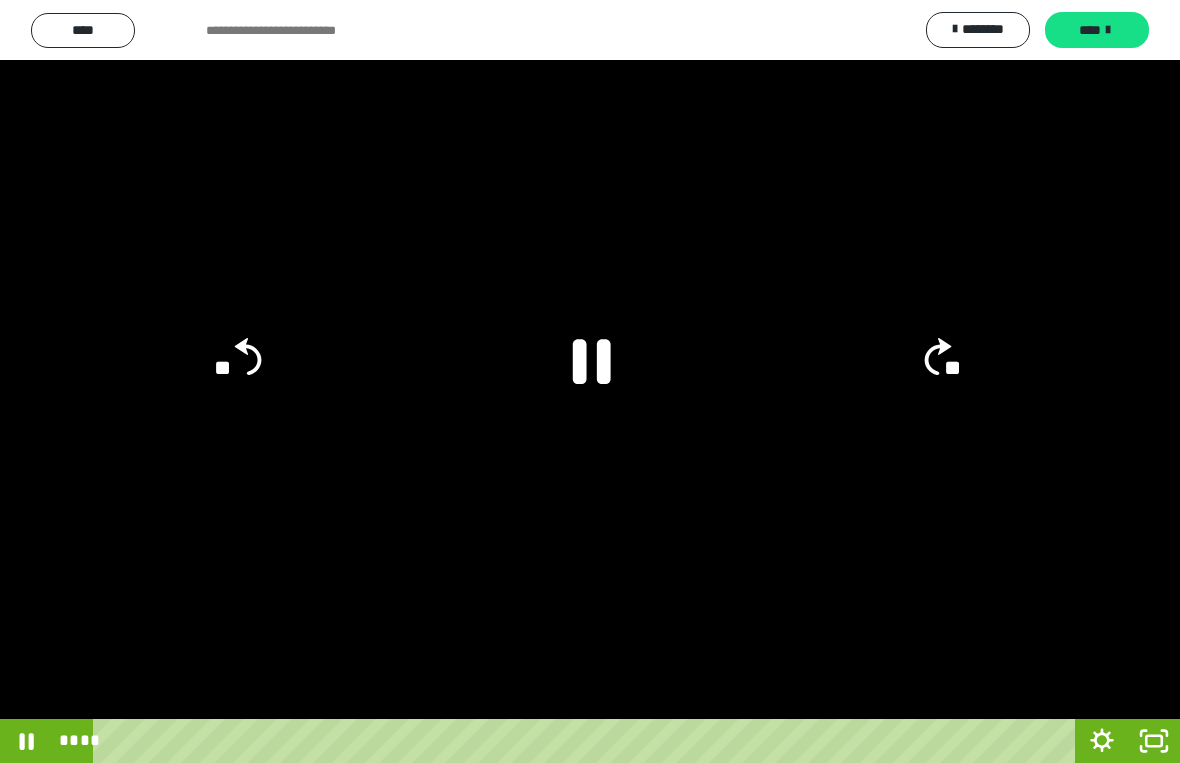 click 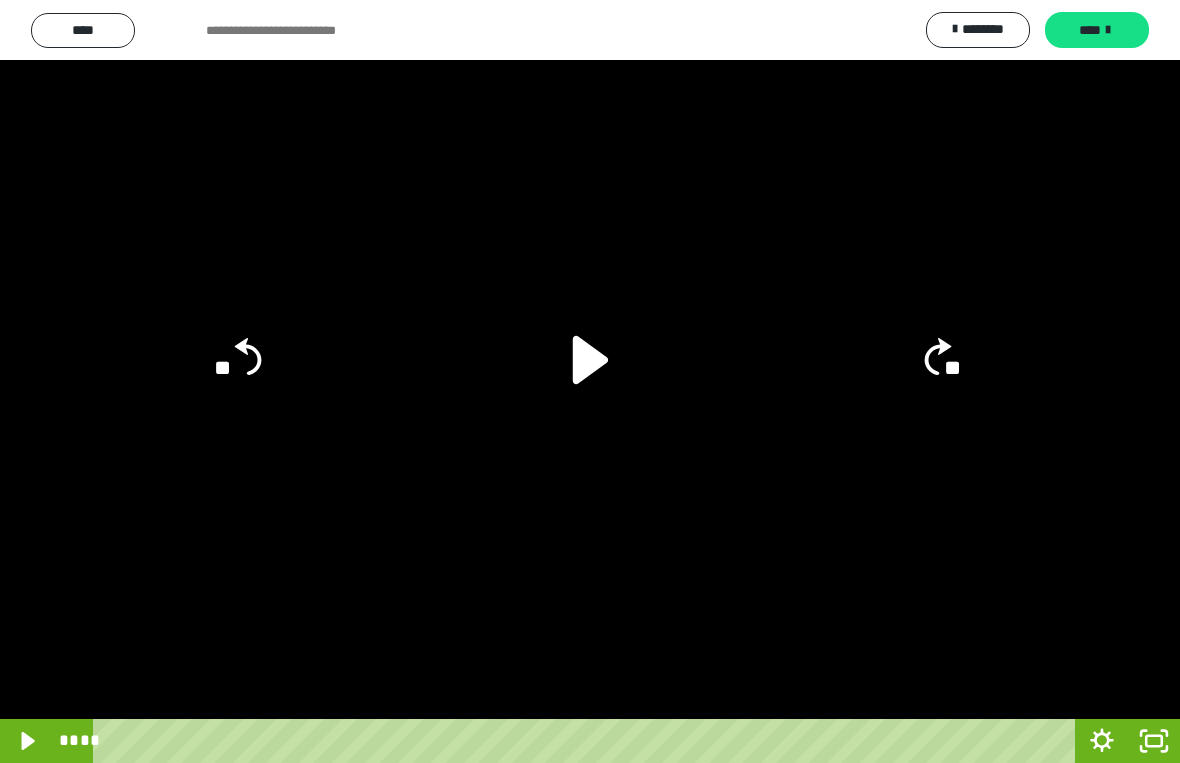 click 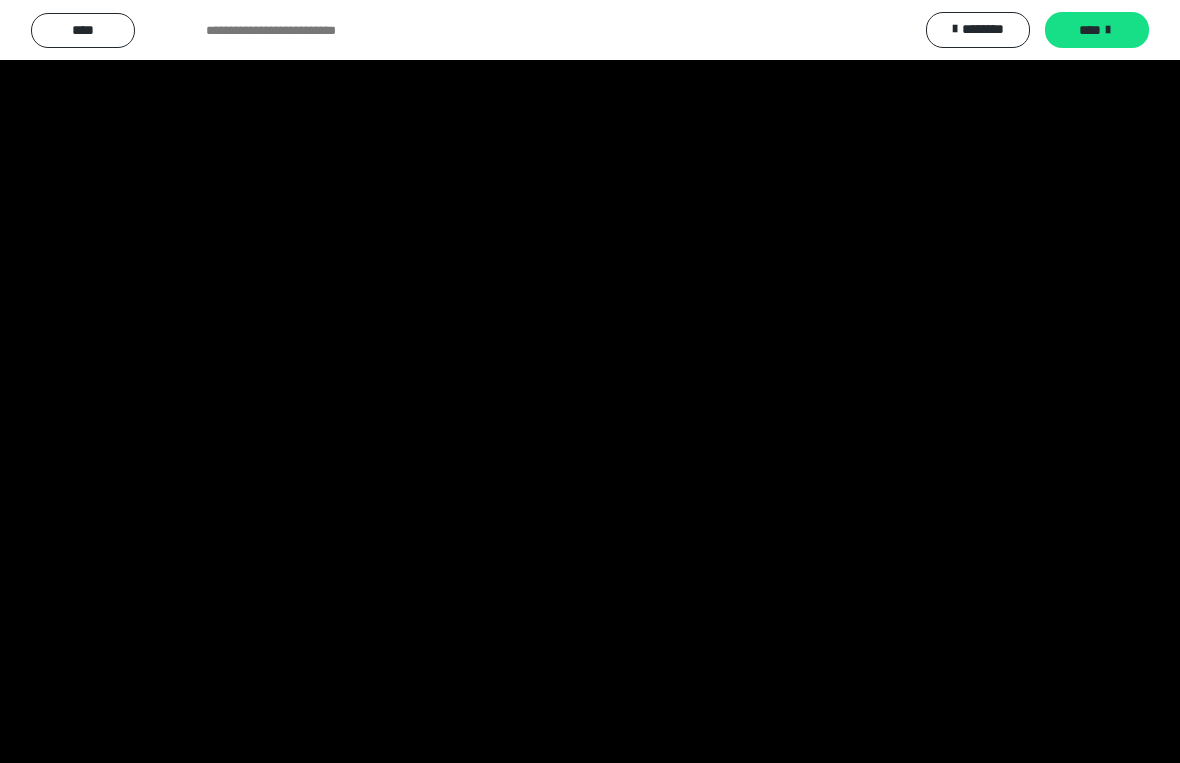 click at bounding box center [590, 381] 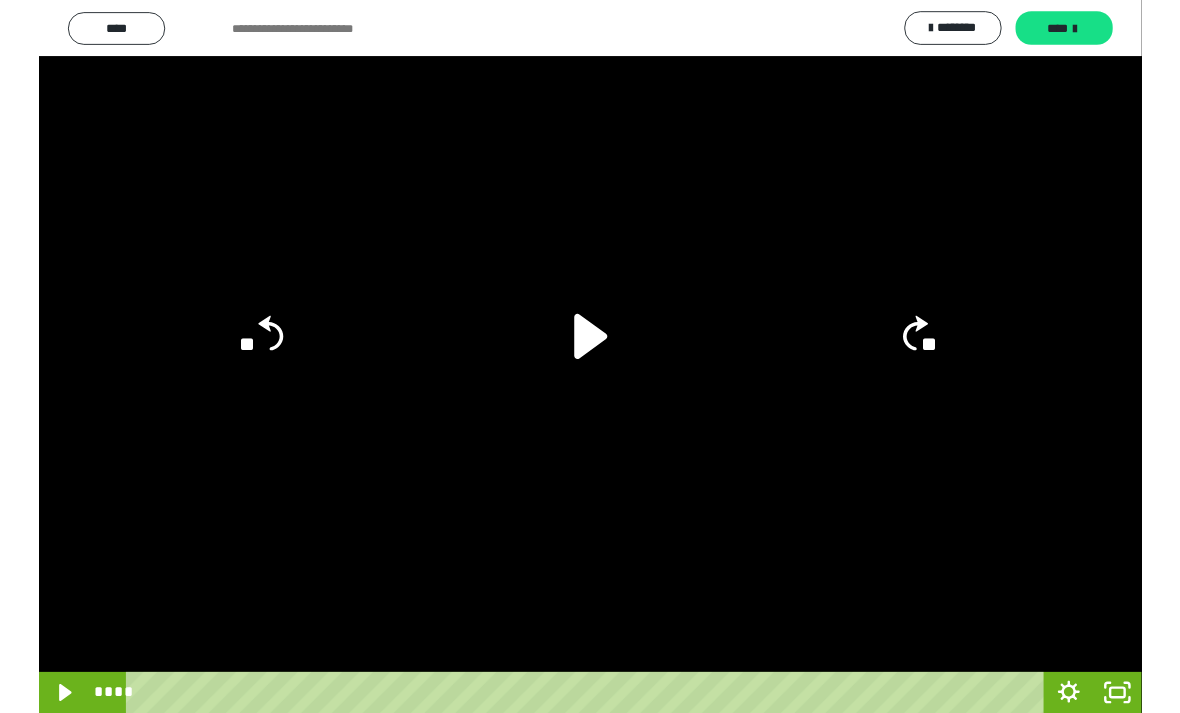 scroll, scrollTop: 0, scrollLeft: 0, axis: both 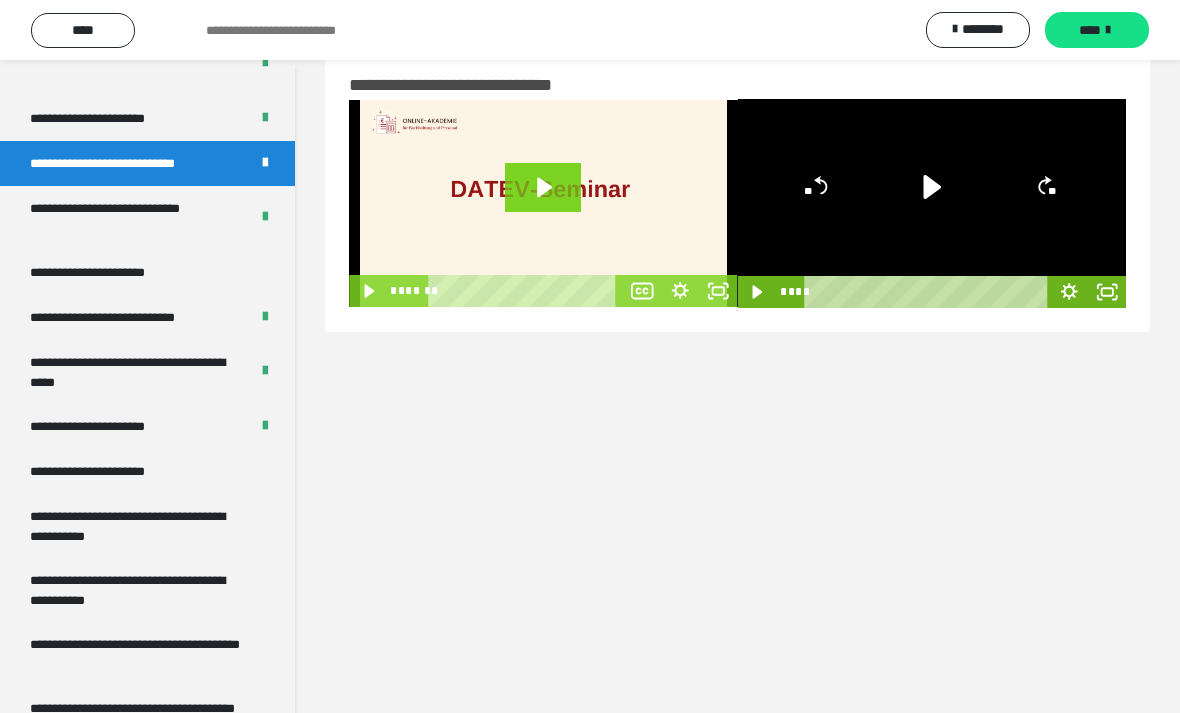 click on "**********" at bounding box center [139, 590] 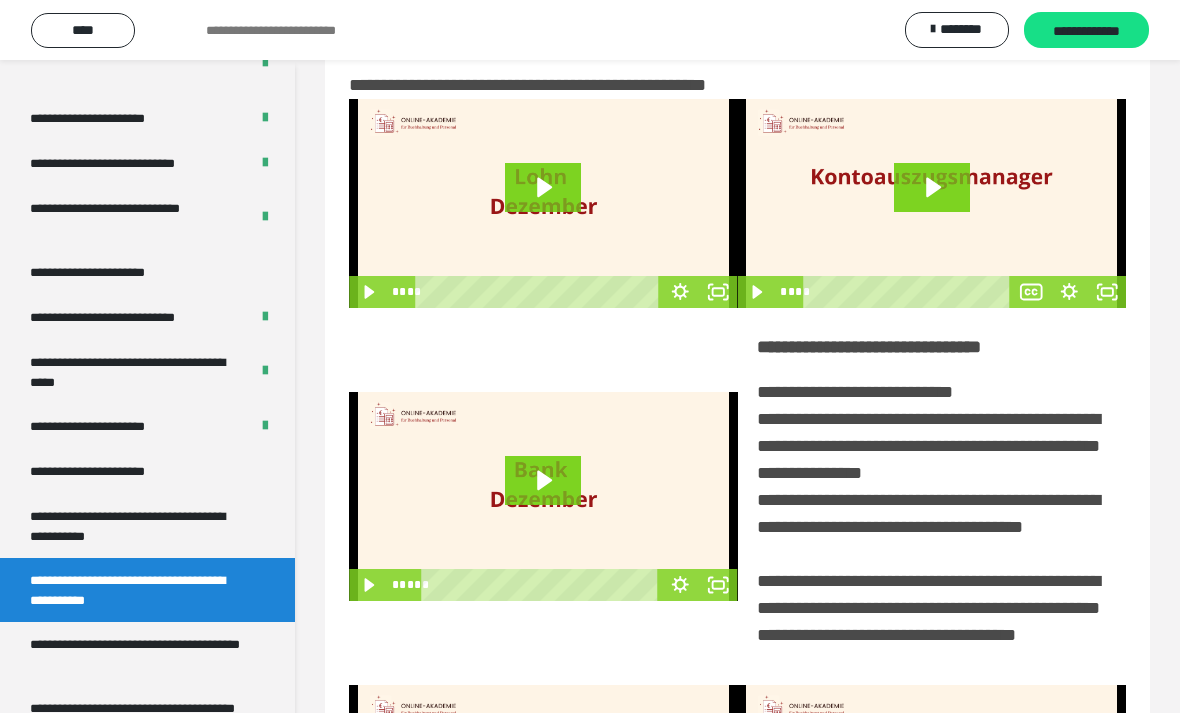 scroll, scrollTop: 152, scrollLeft: 0, axis: vertical 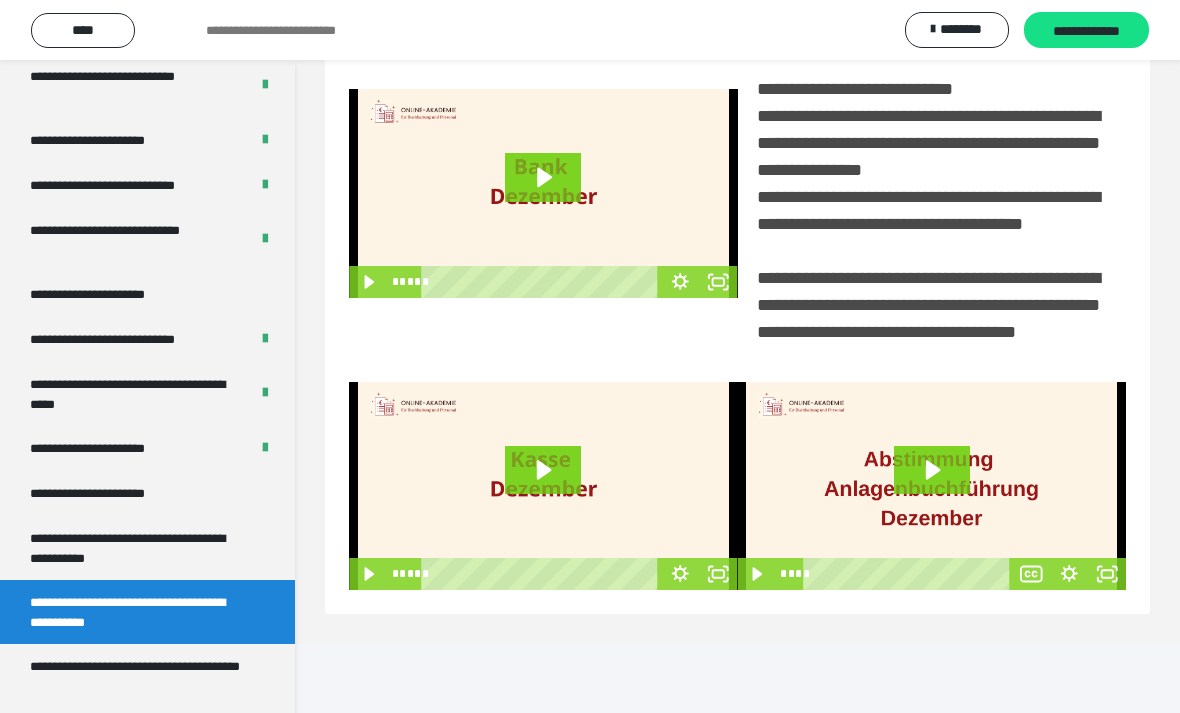 click 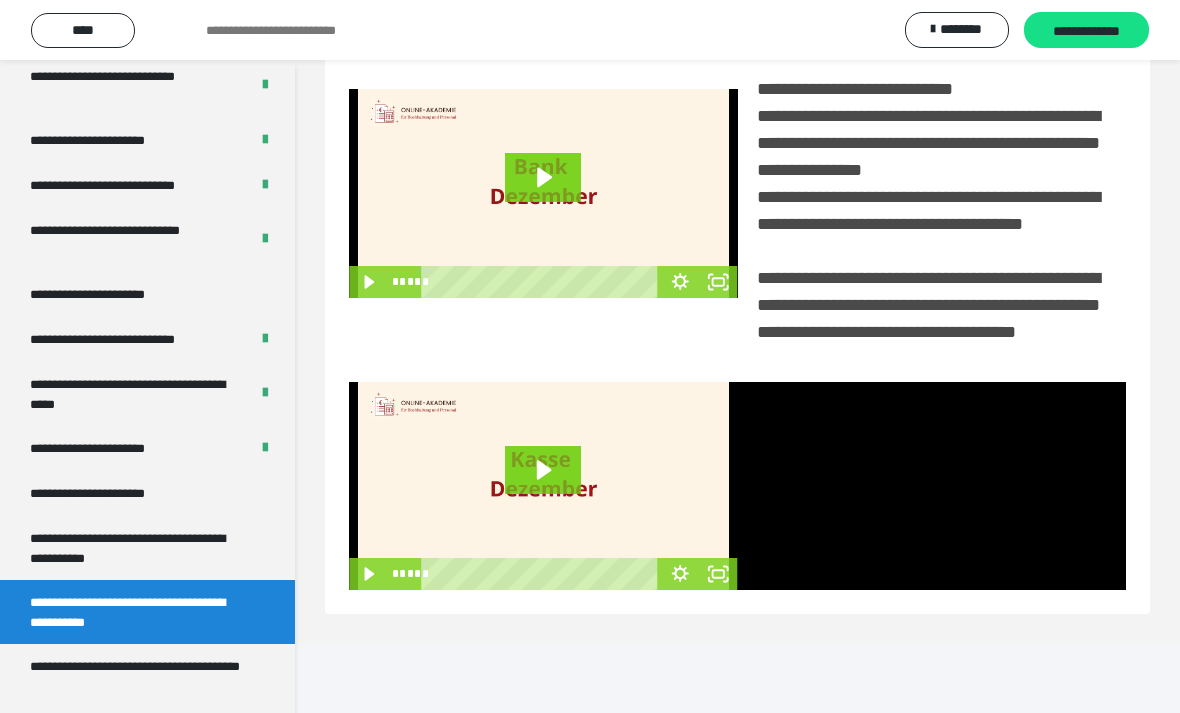 click at bounding box center (932, 486) 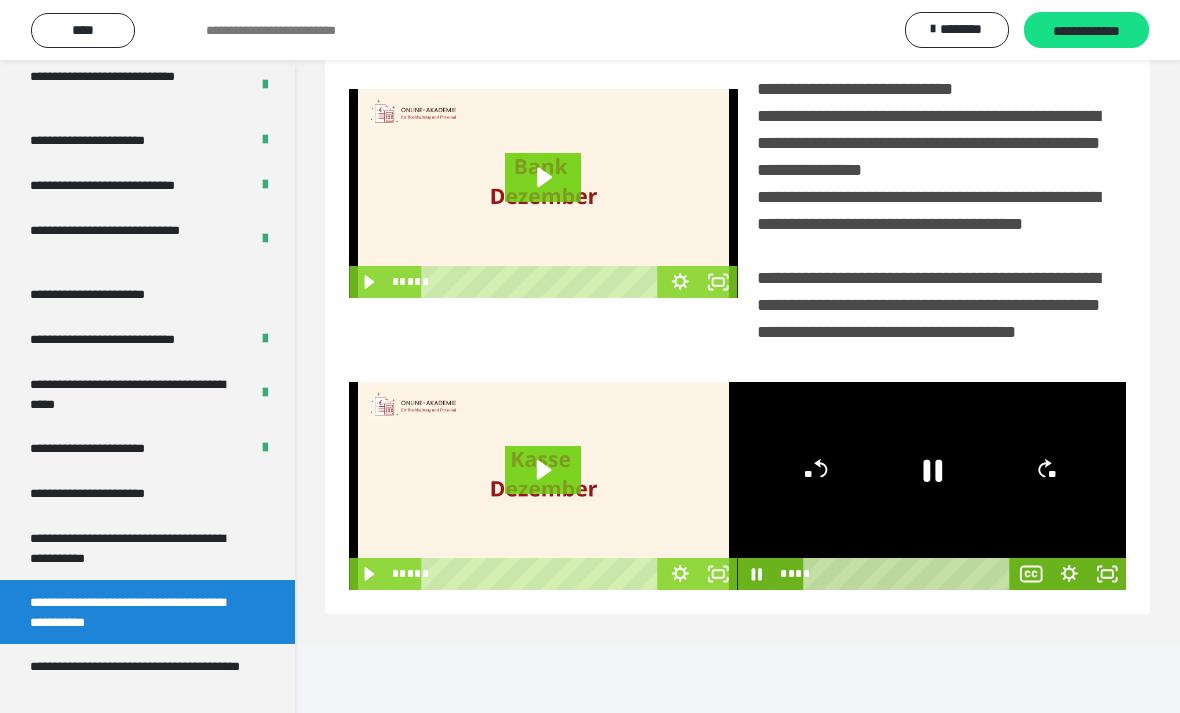 click 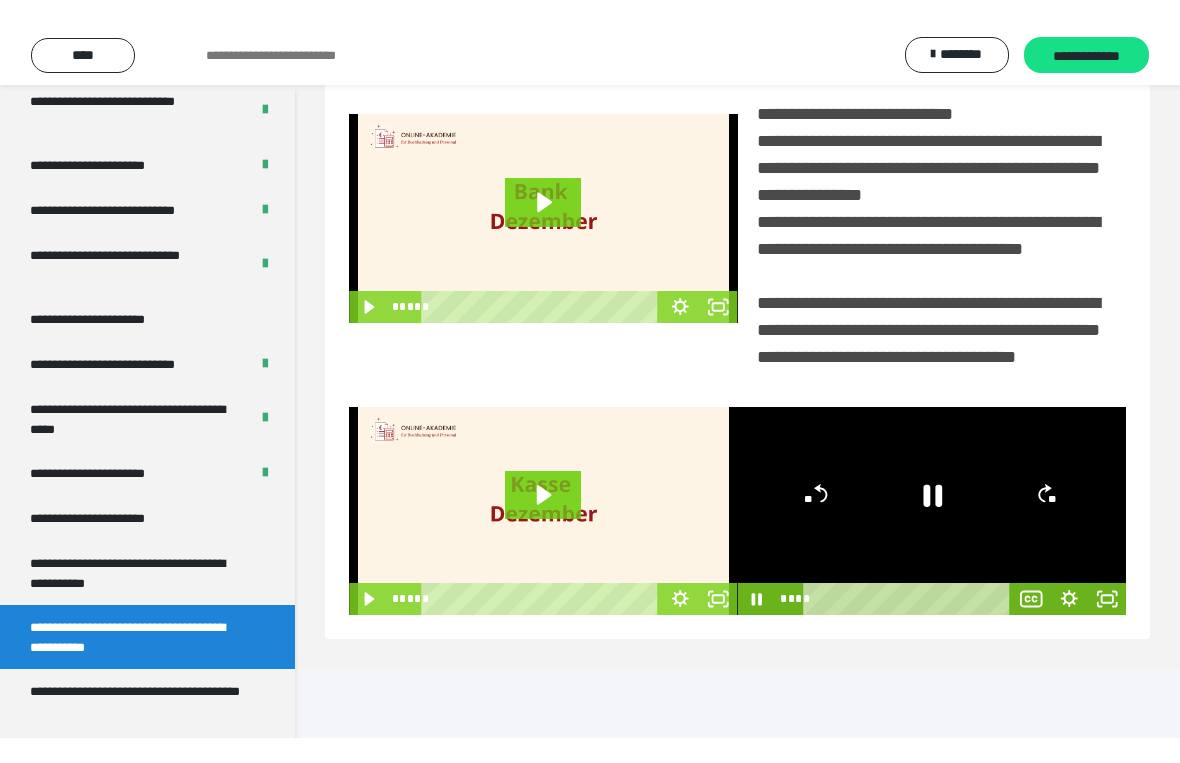 scroll, scrollTop: 24, scrollLeft: 0, axis: vertical 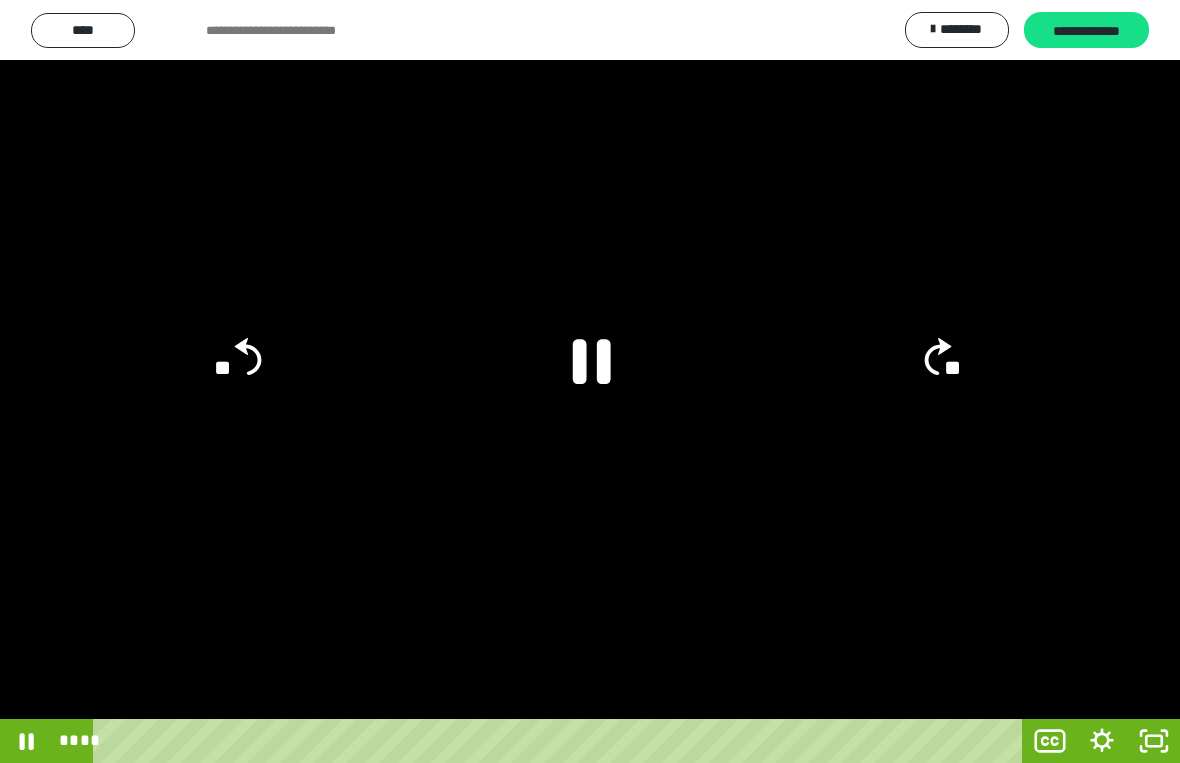 click on "**" 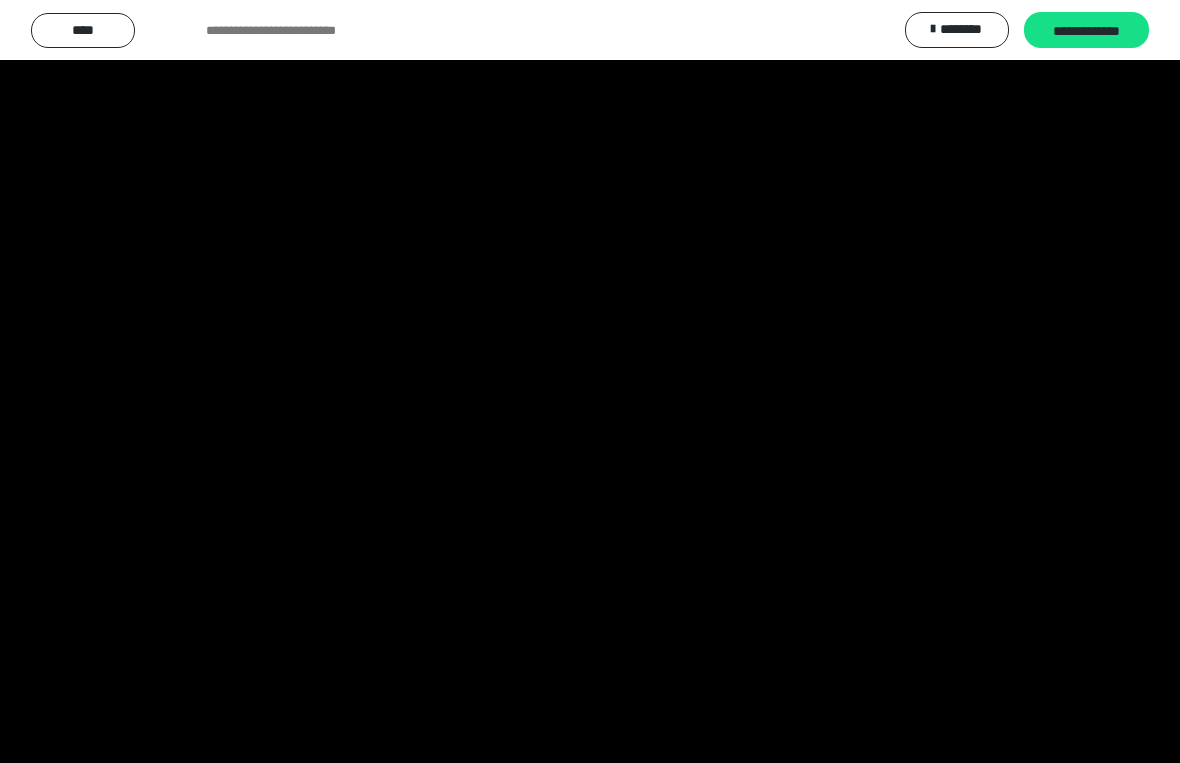click at bounding box center [590, 381] 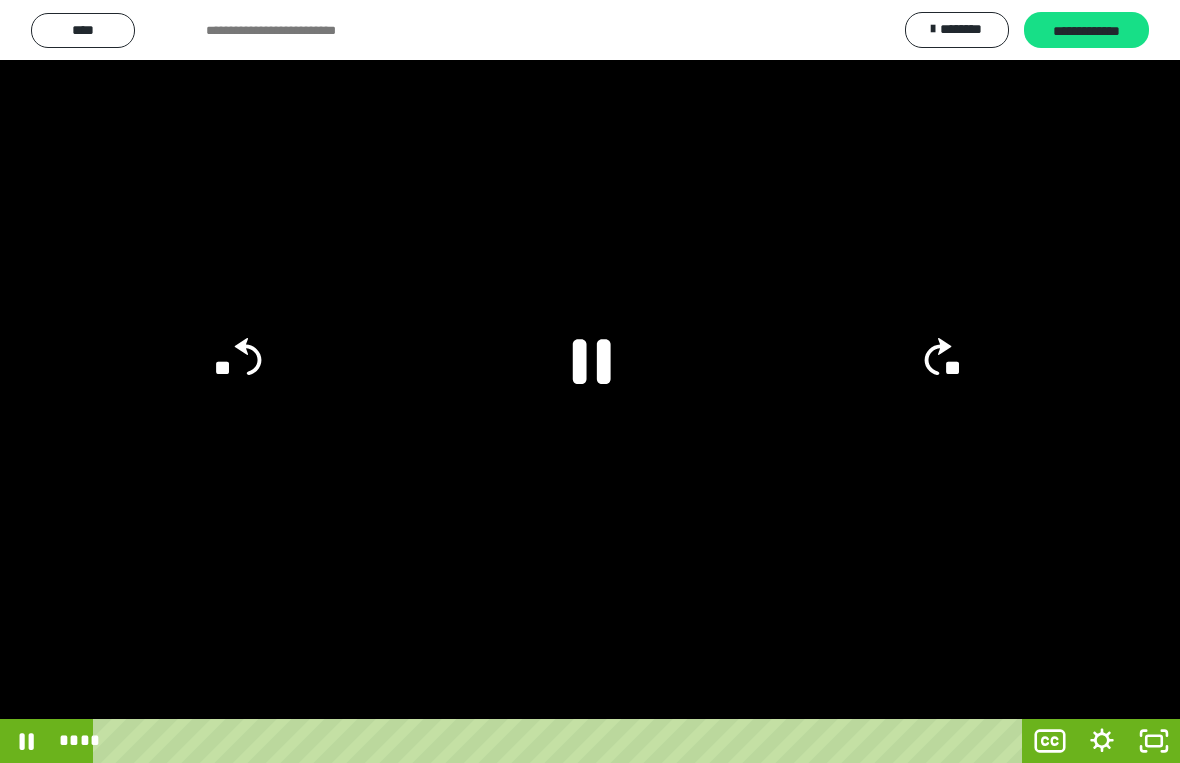 click 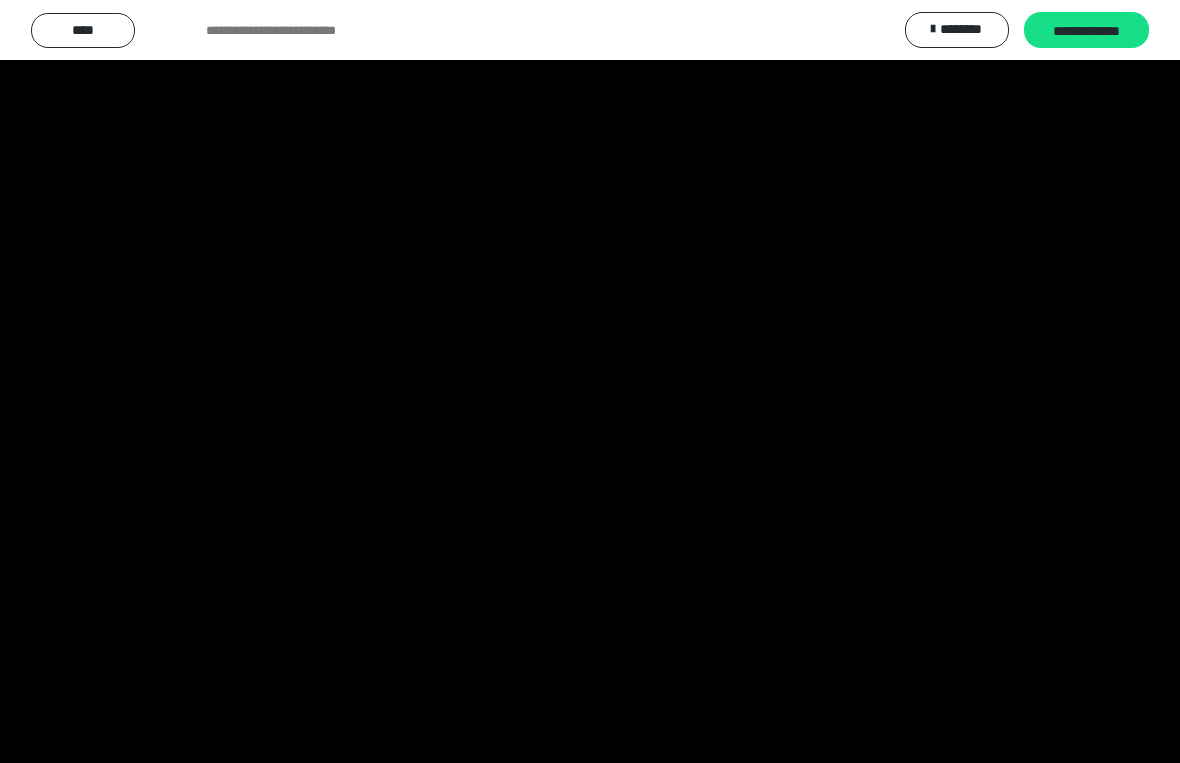 click at bounding box center (590, 381) 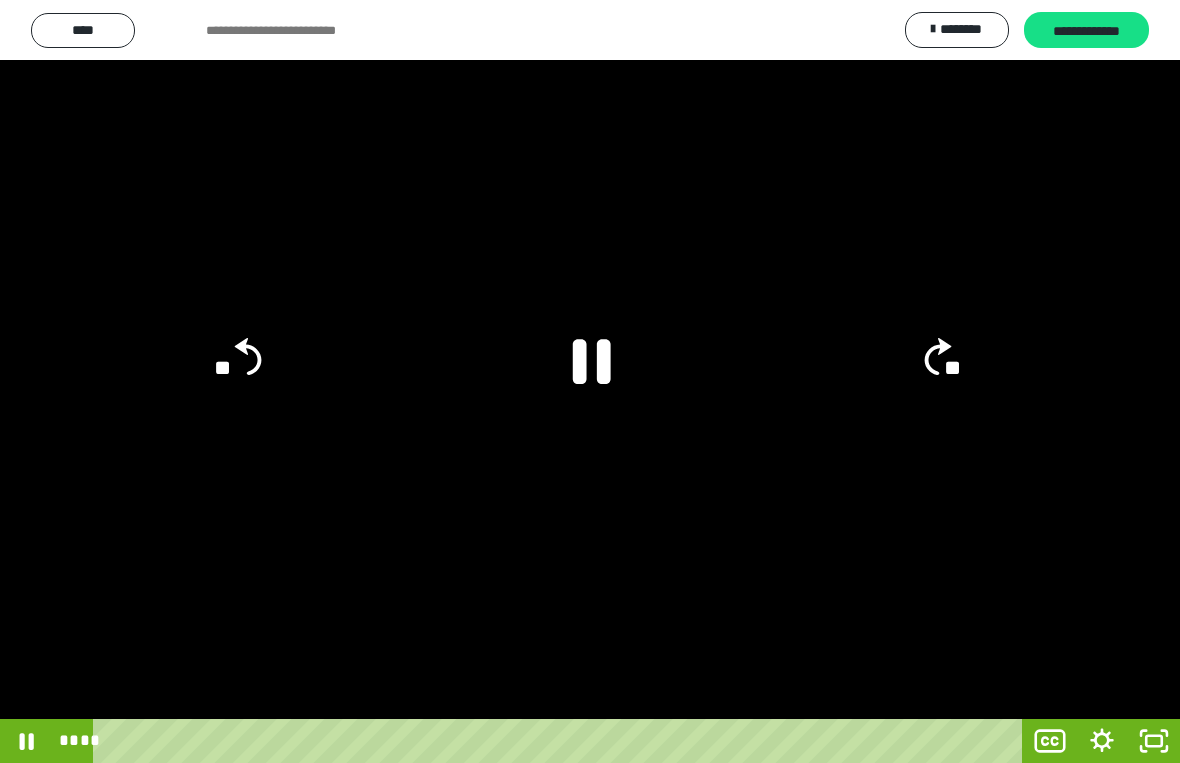 click on "**" 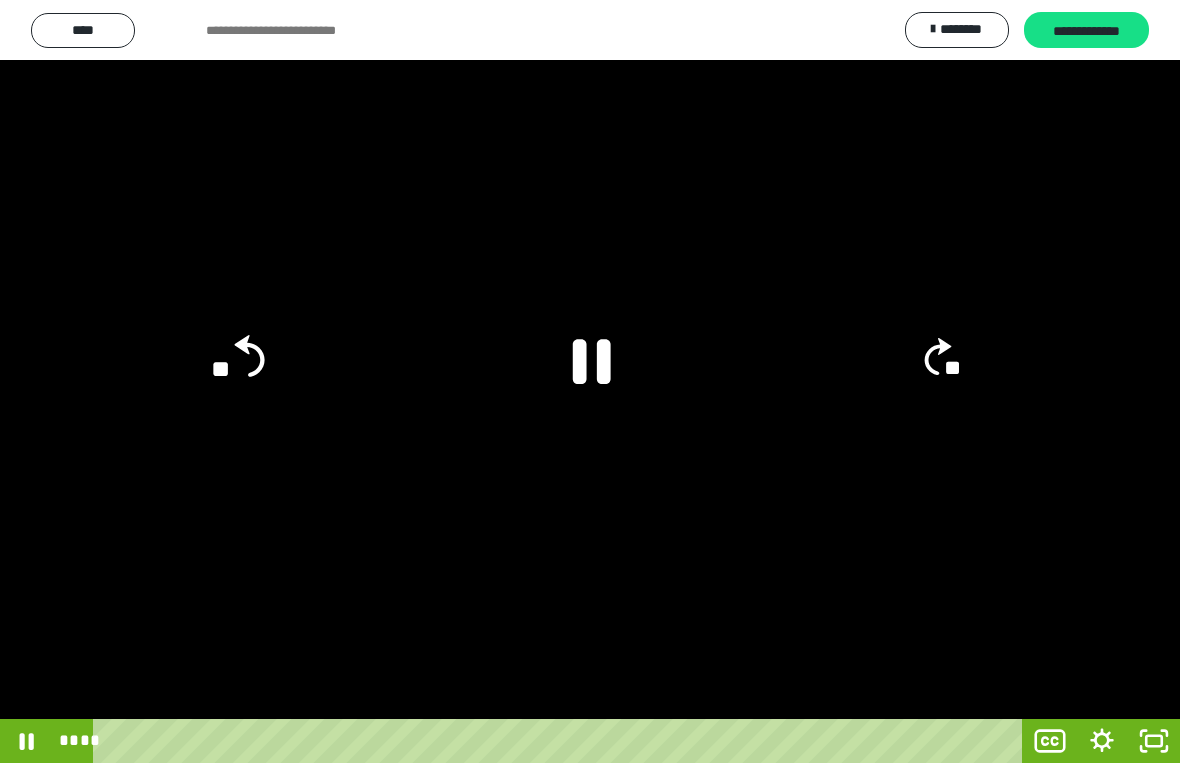 click on "**" 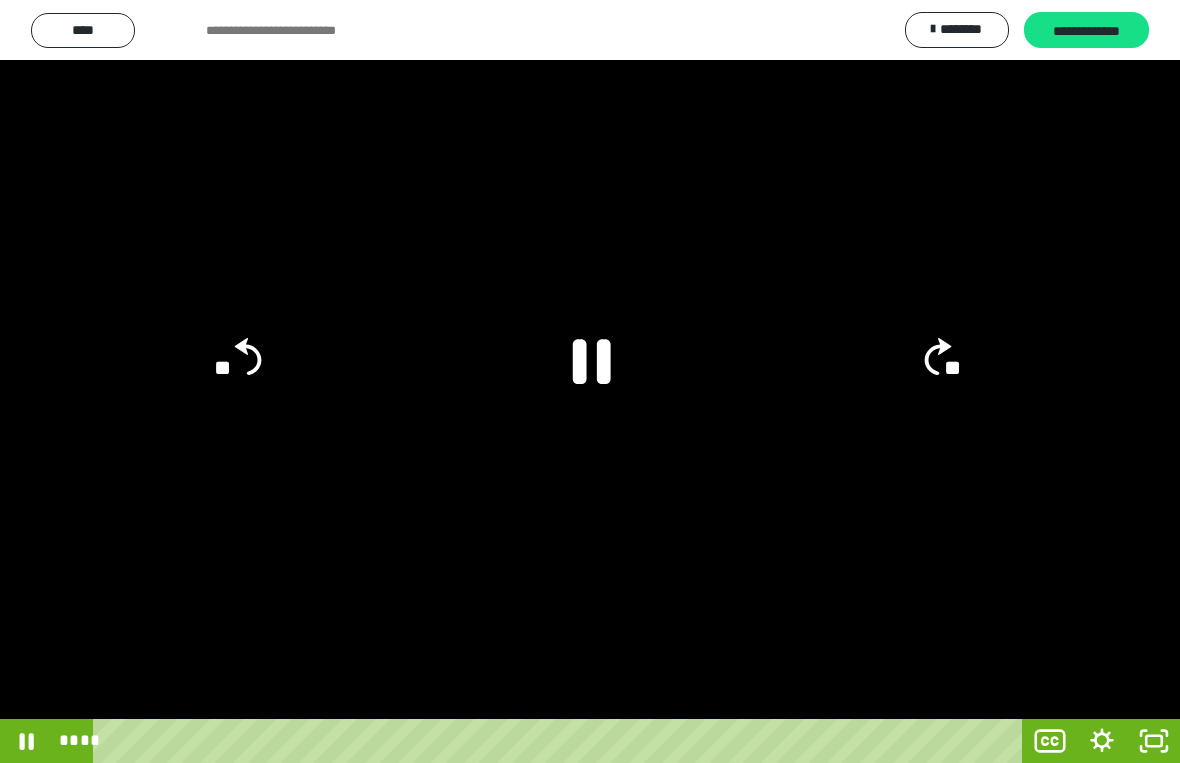 click on "**" 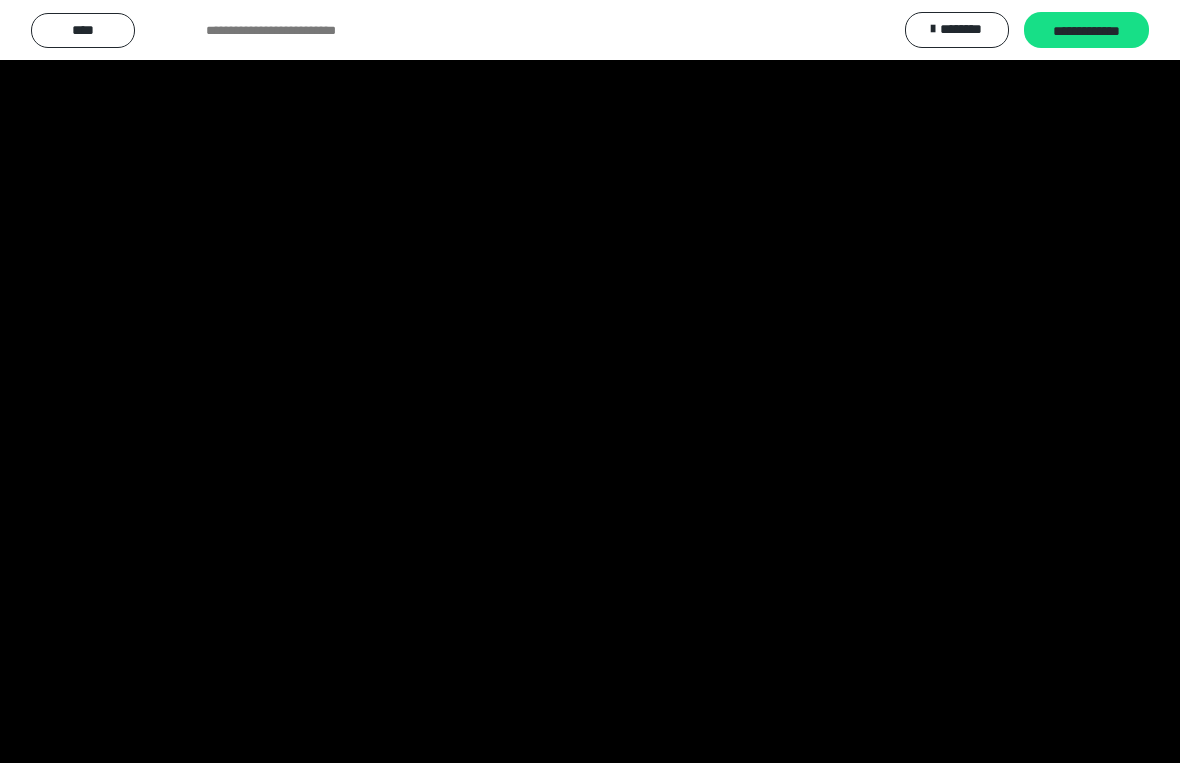 click at bounding box center [590, 381] 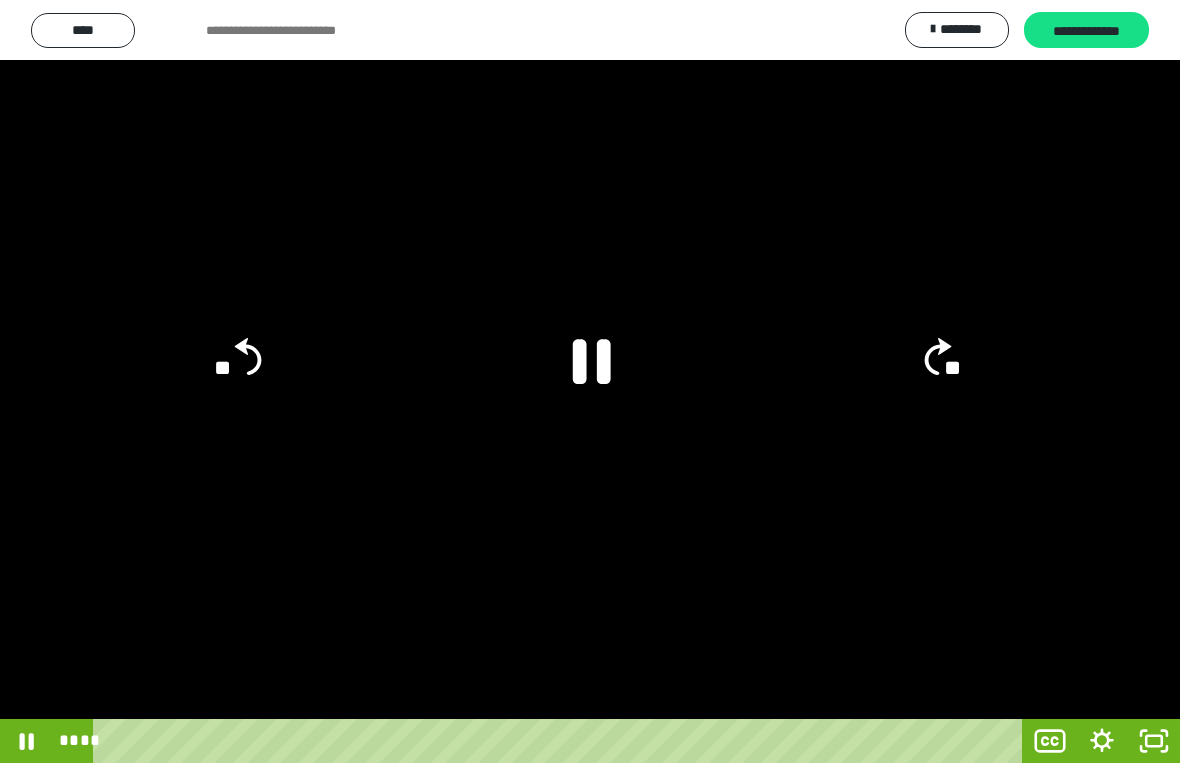 click on "**" 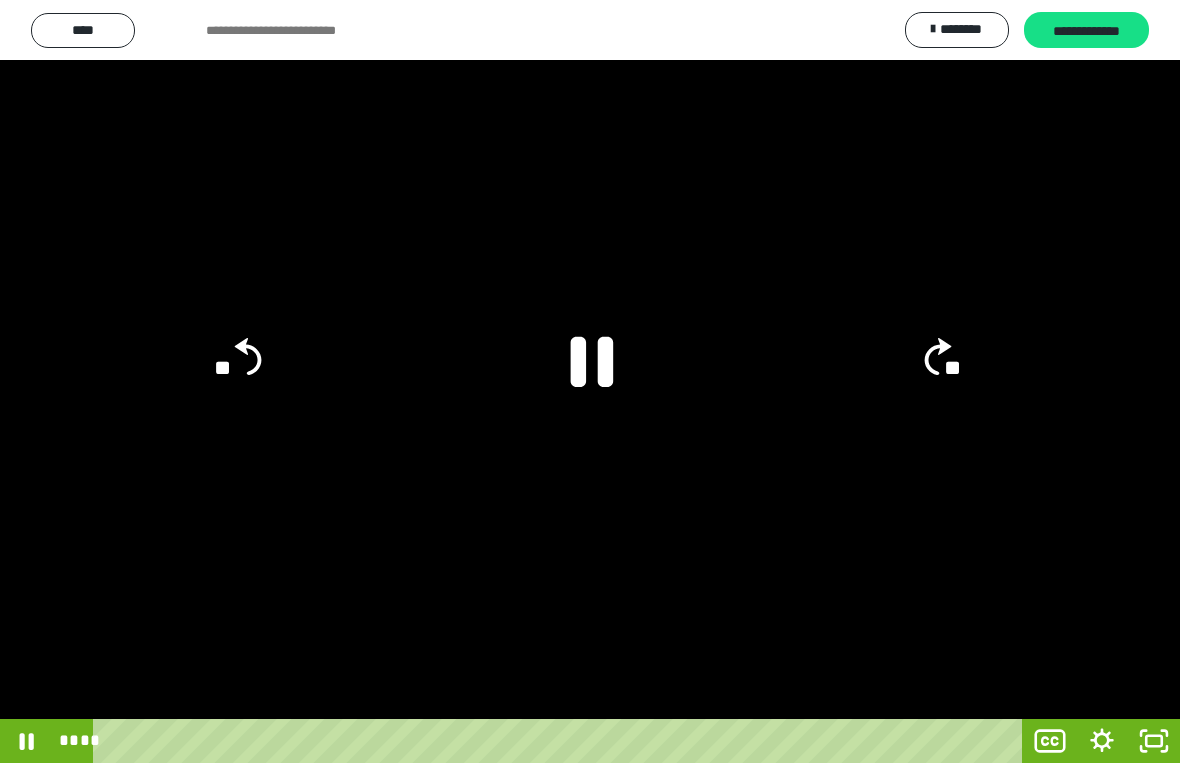 click 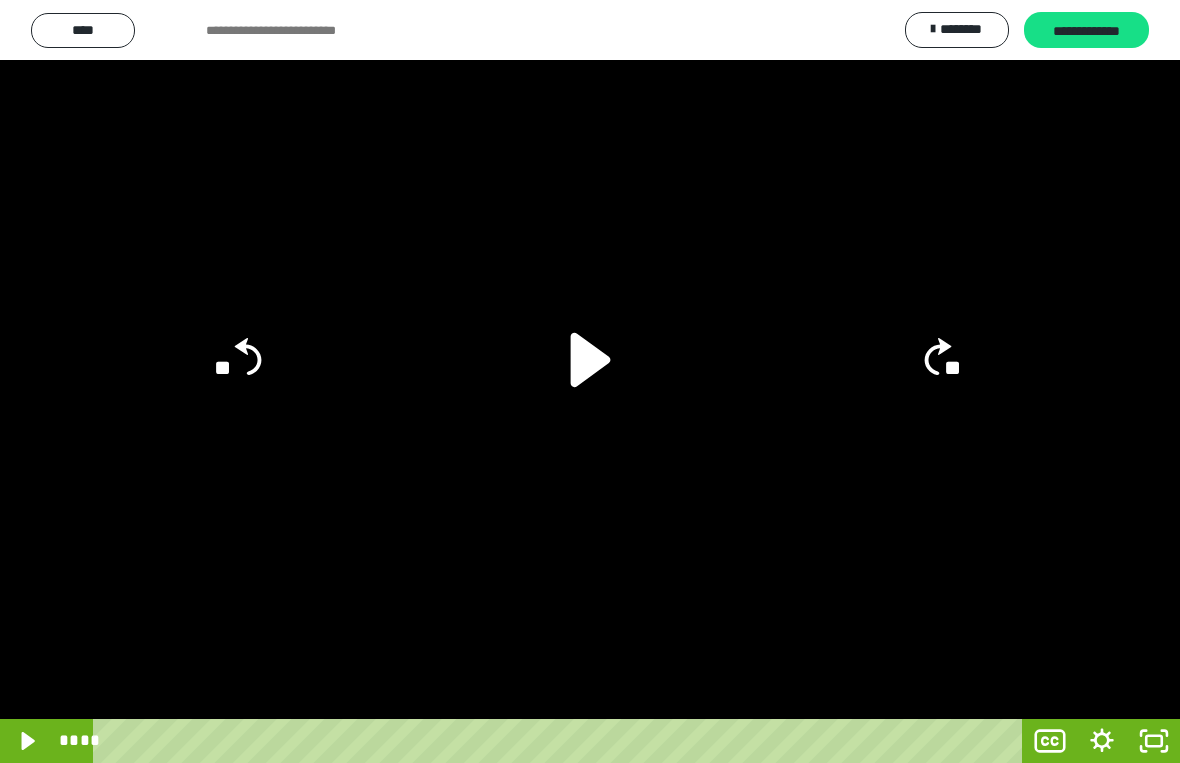 click 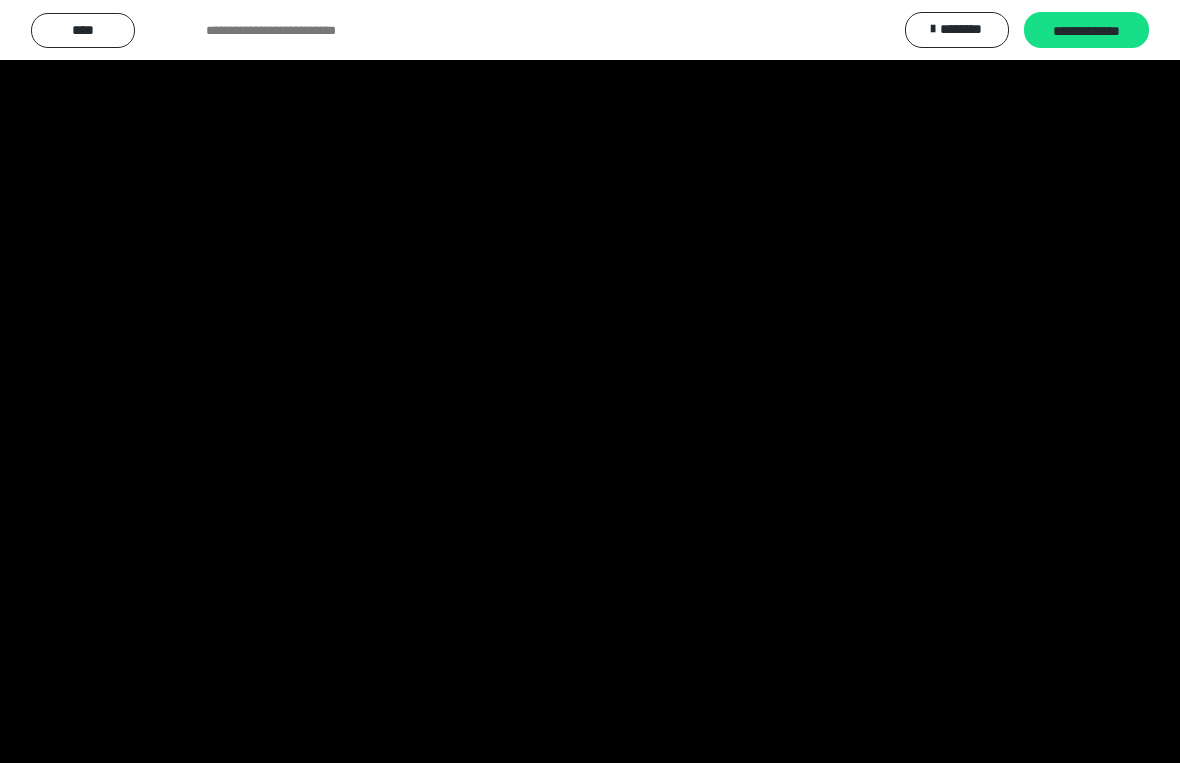 click at bounding box center (590, 381) 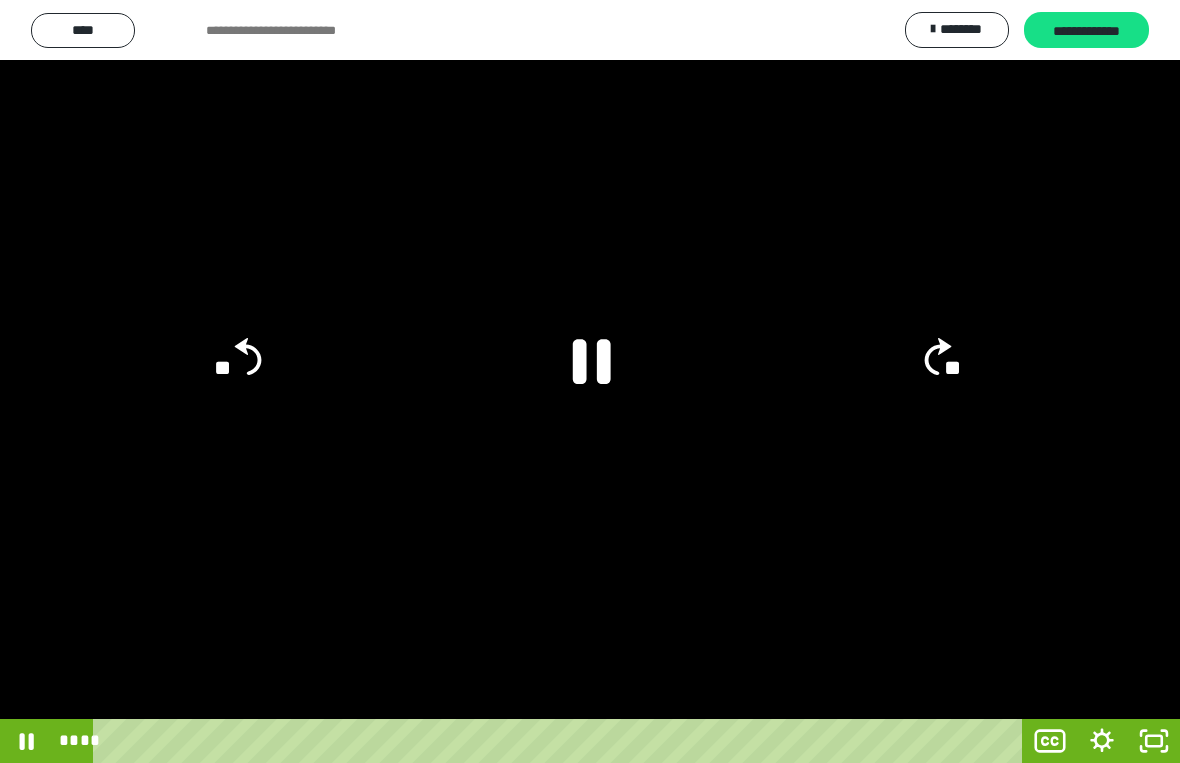 click 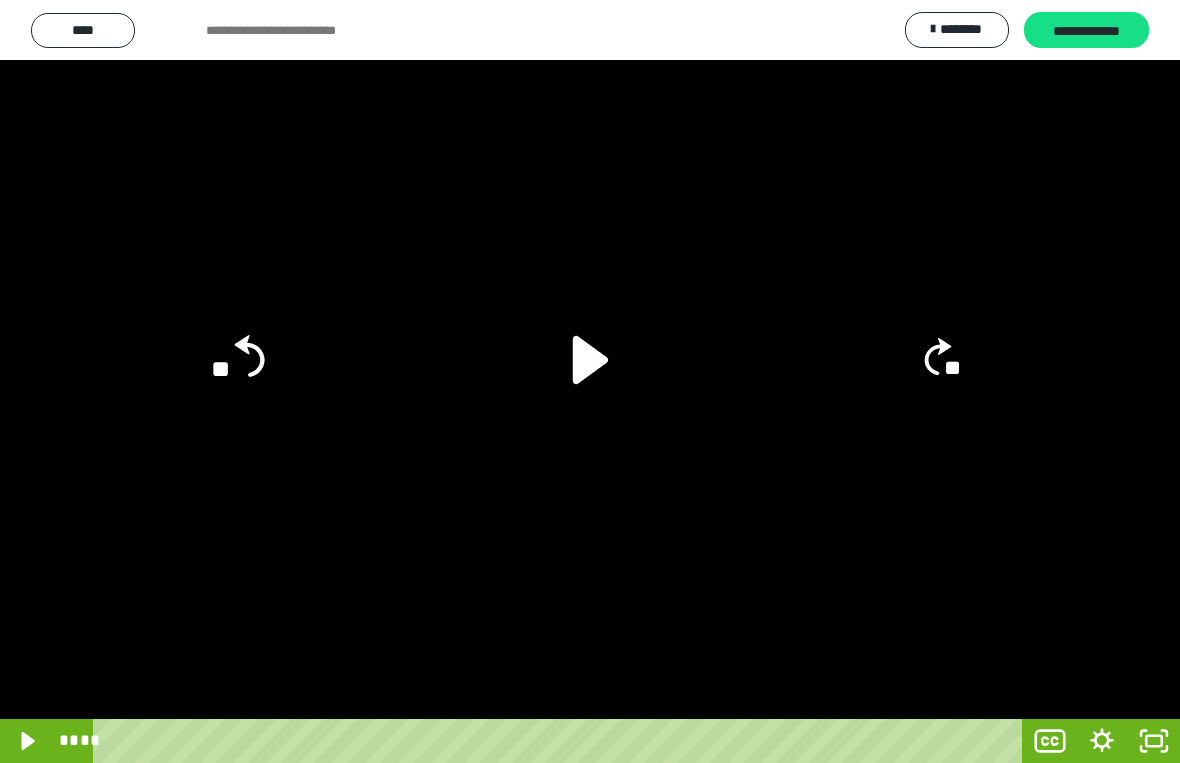 click on "**" 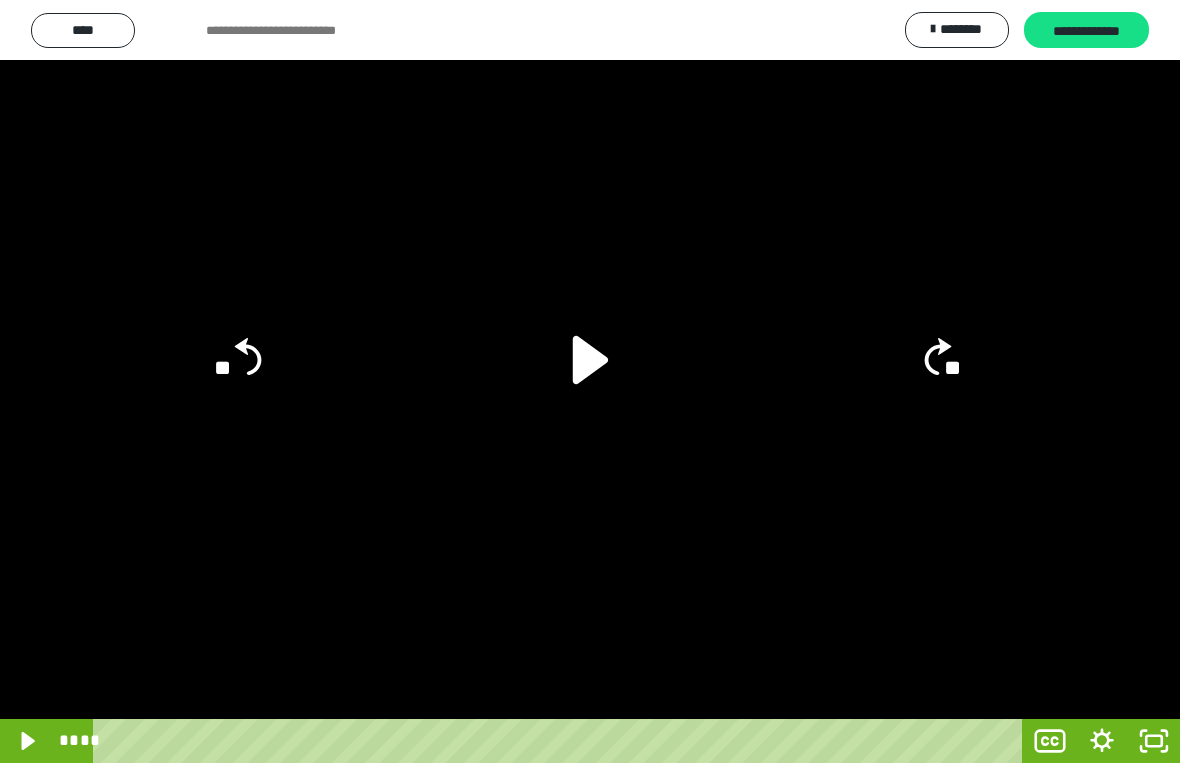 click 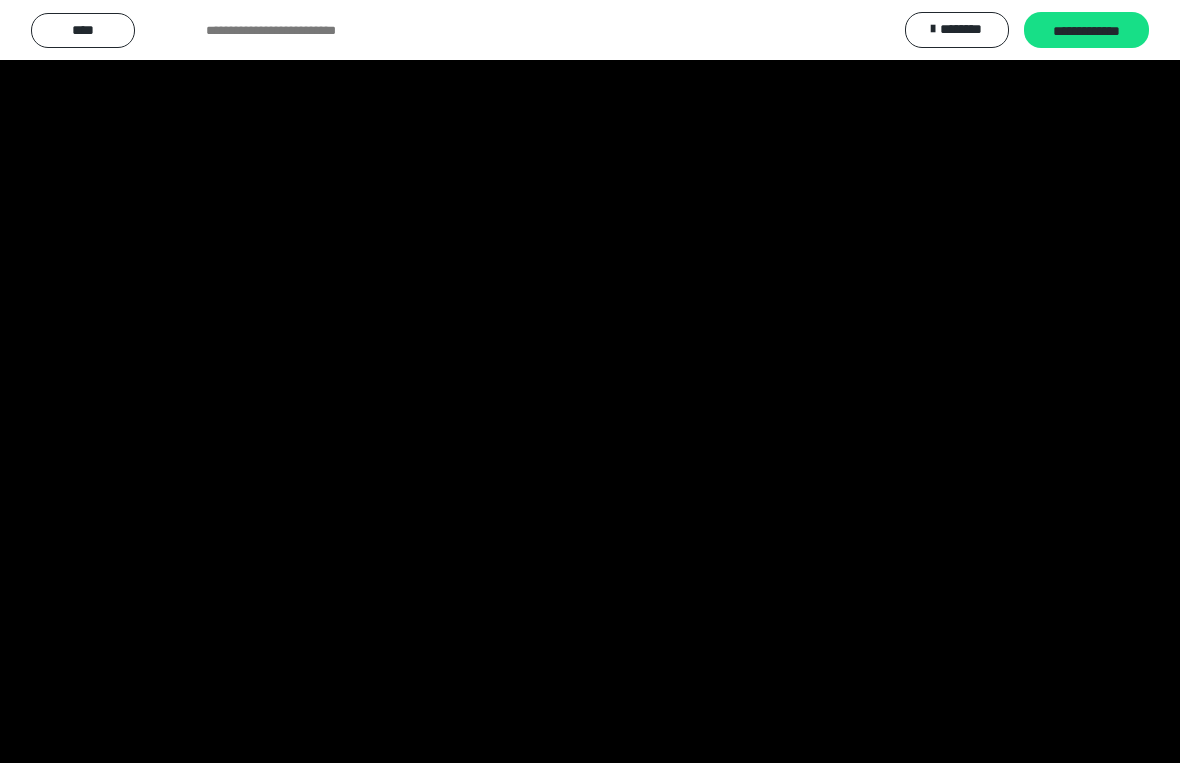 click at bounding box center [590, 381] 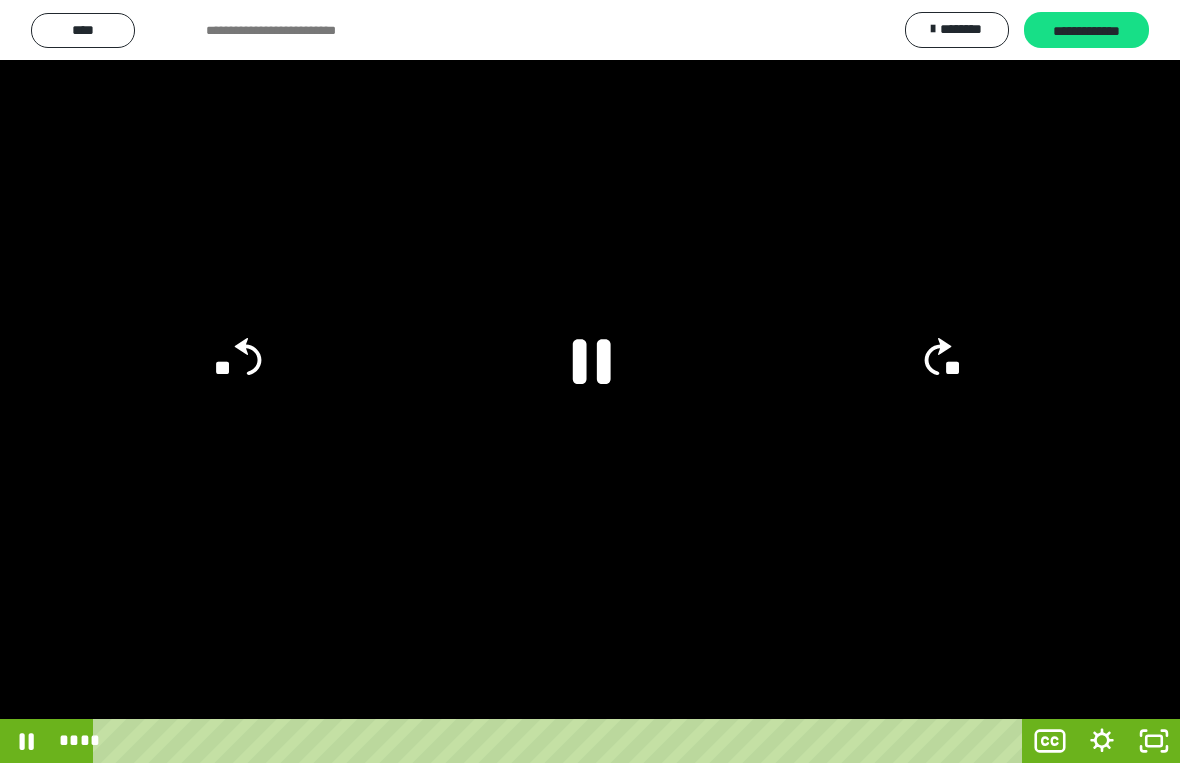 click 